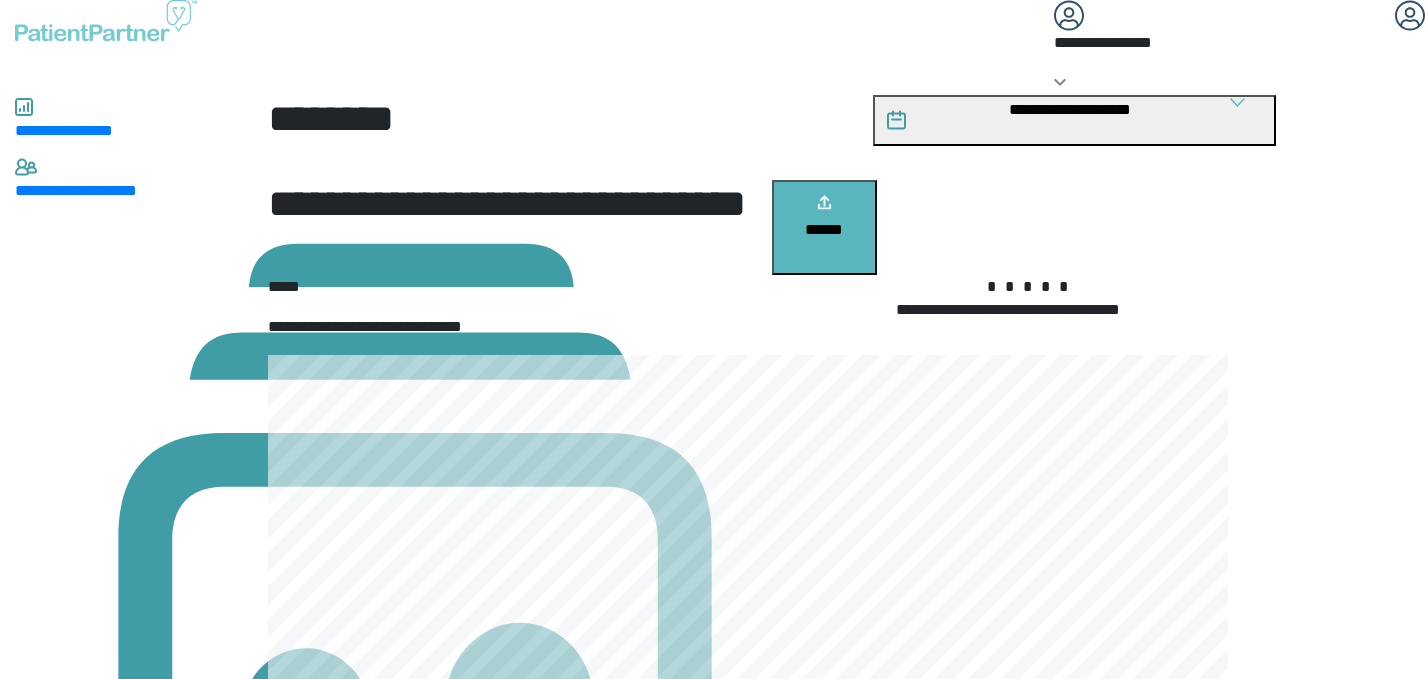 scroll, scrollTop: 0, scrollLeft: 0, axis: both 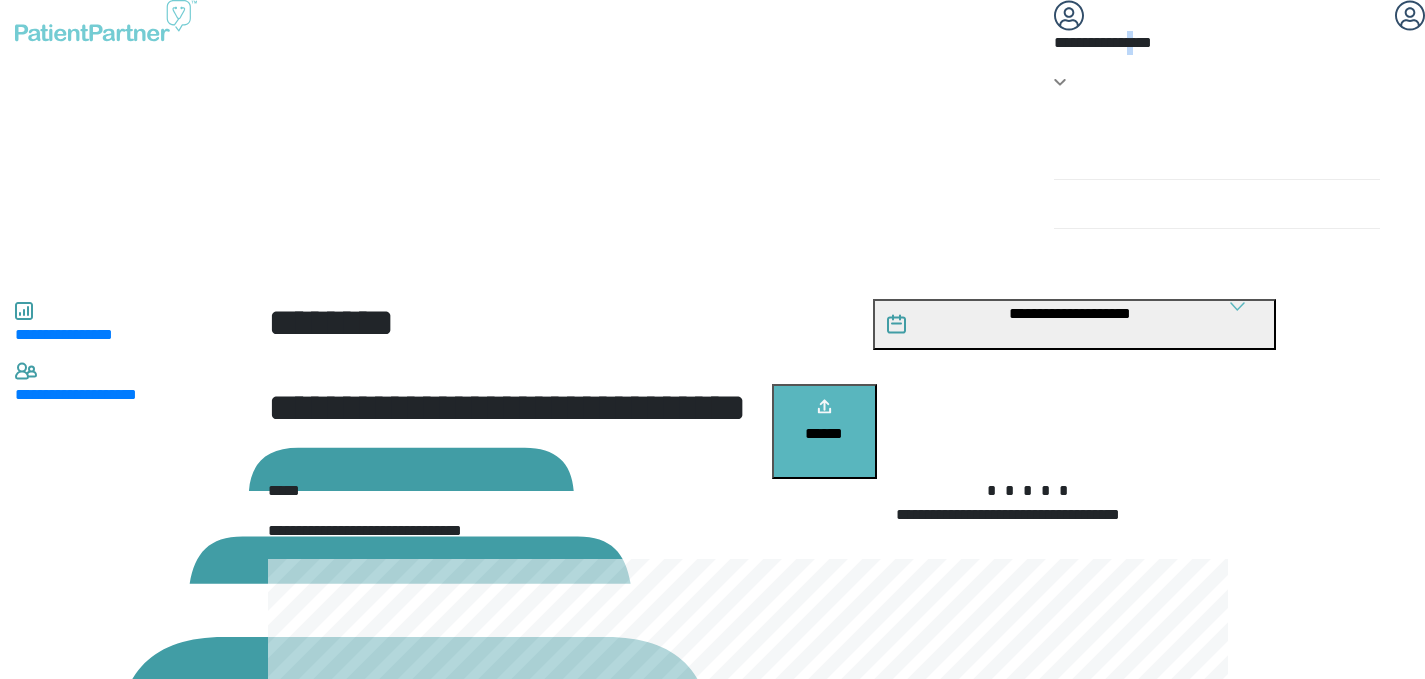 click on "**********" at bounding box center (1129, 43) 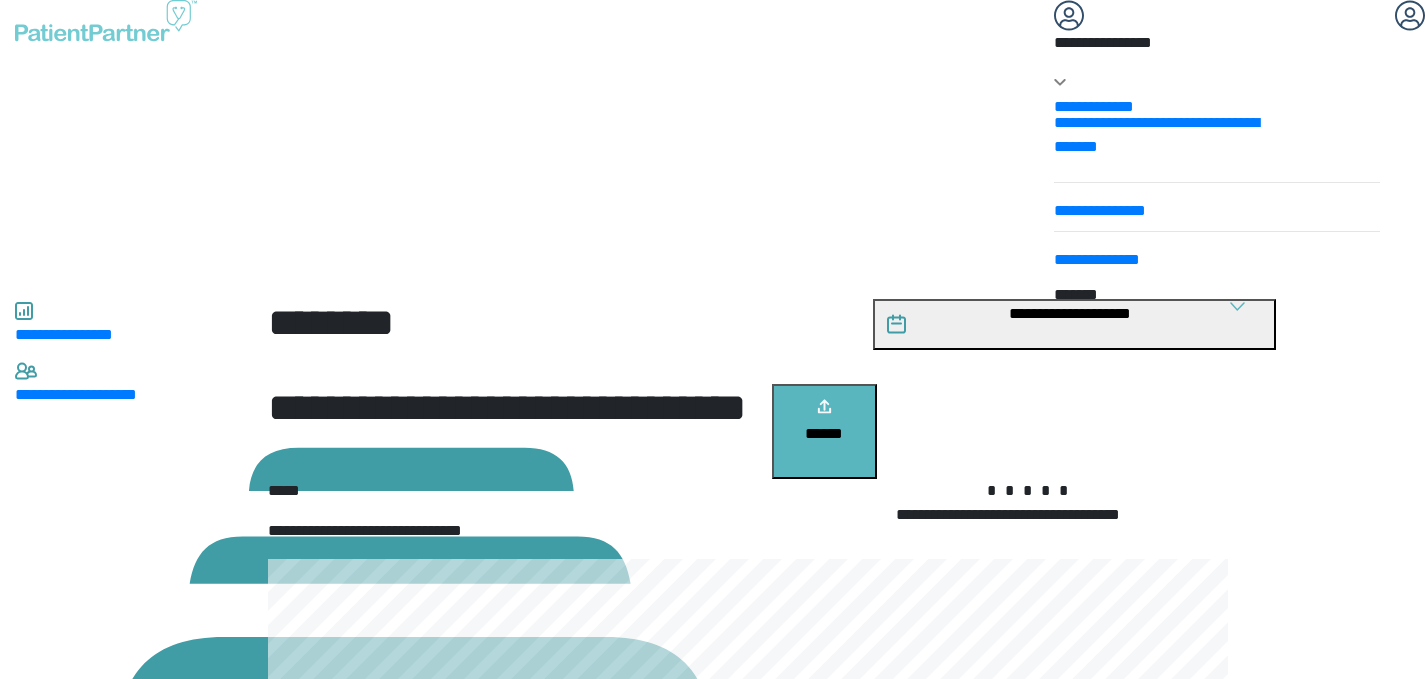 click on "*******" at bounding box center (1157, 292) 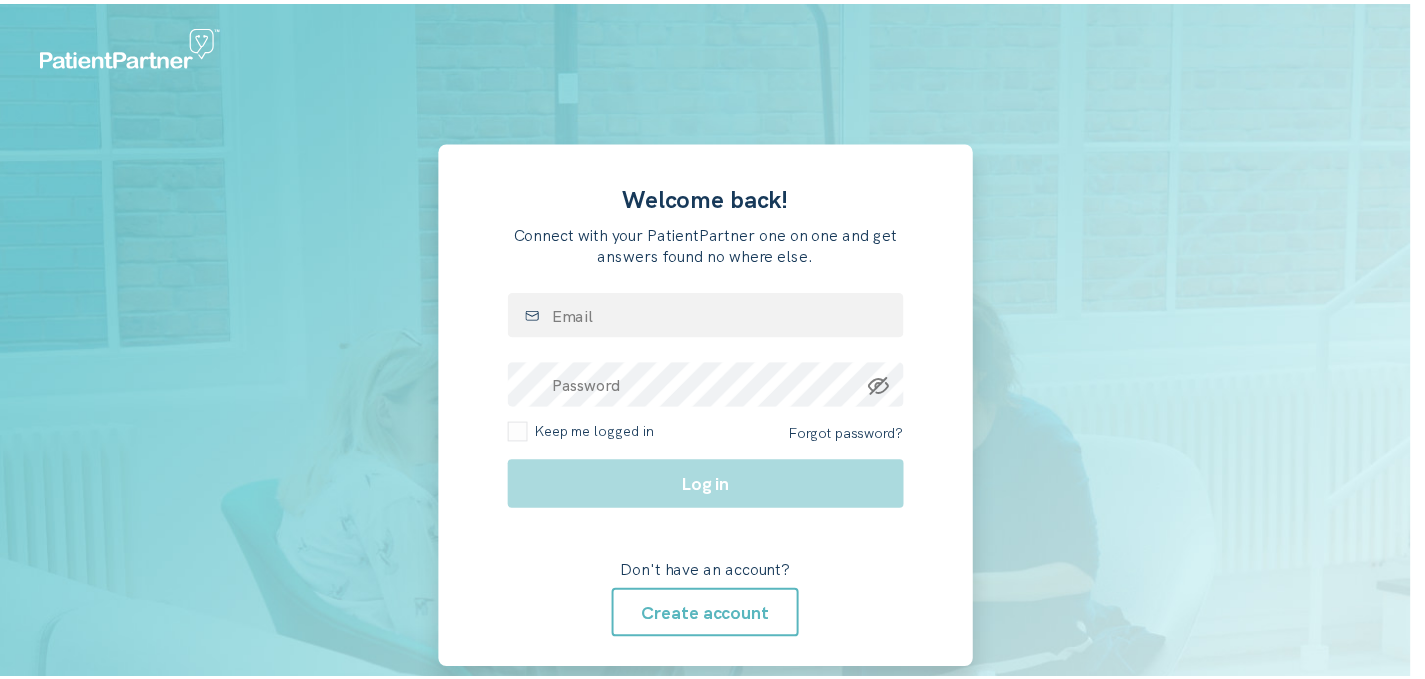 scroll, scrollTop: 0, scrollLeft: 0, axis: both 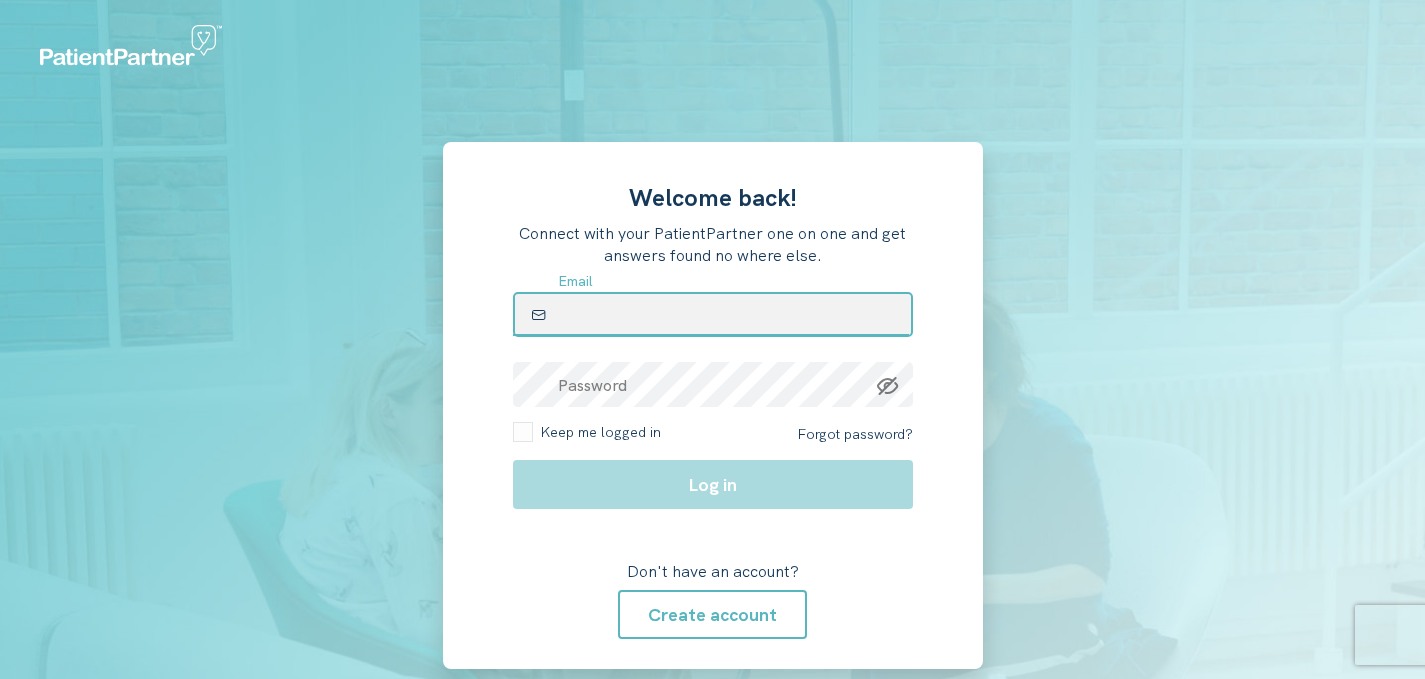 click at bounding box center (713, 314) 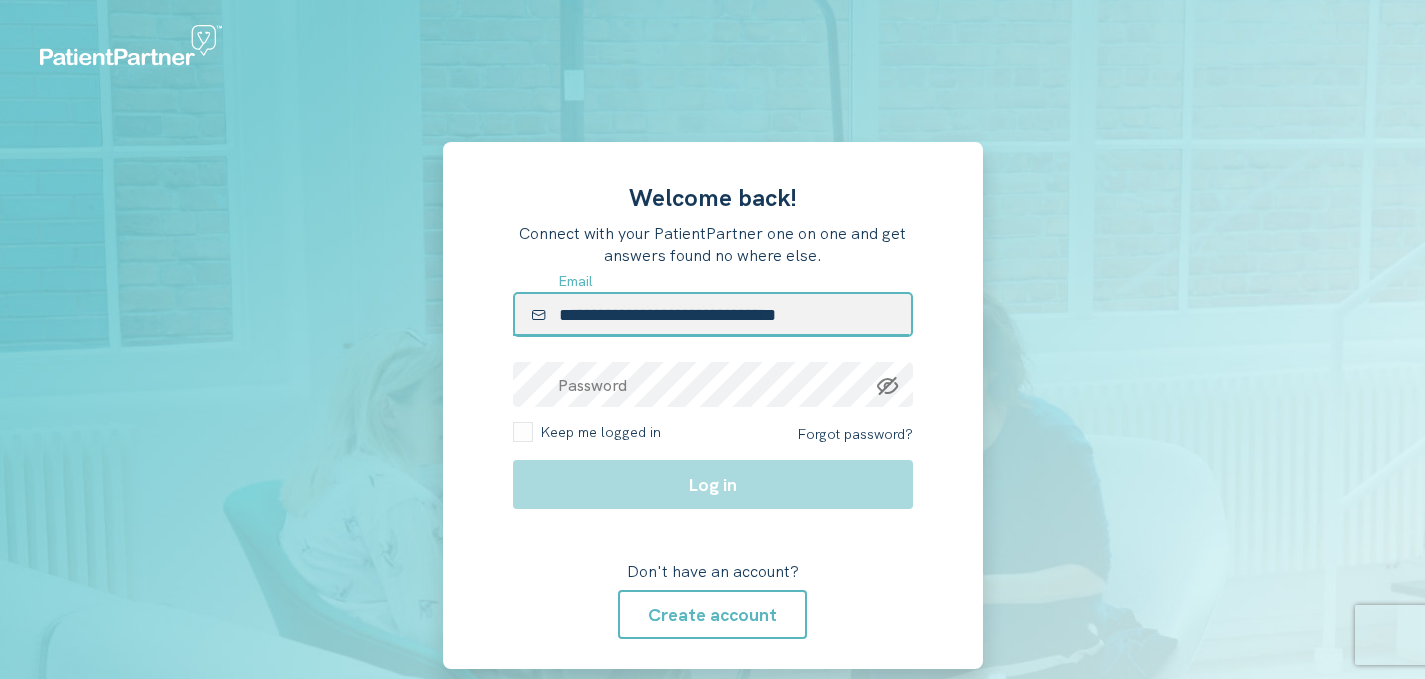type on "**********" 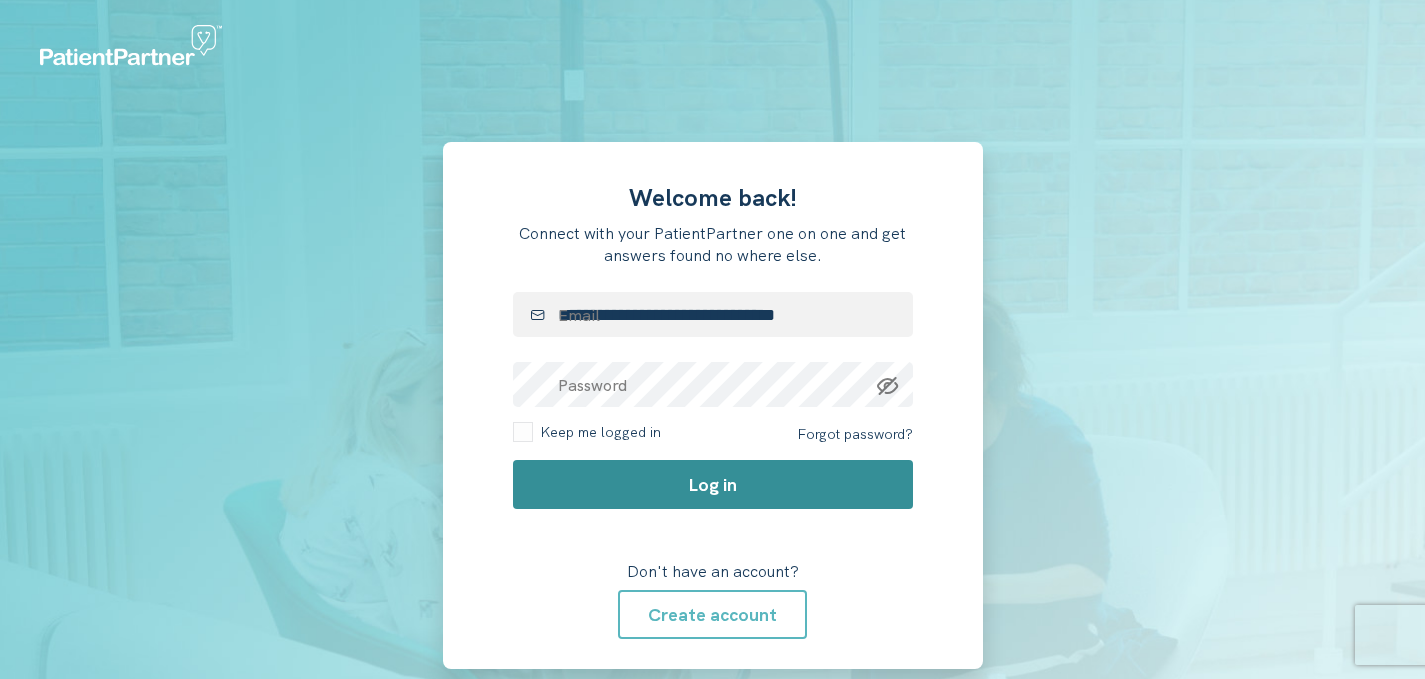 click on "Log in" 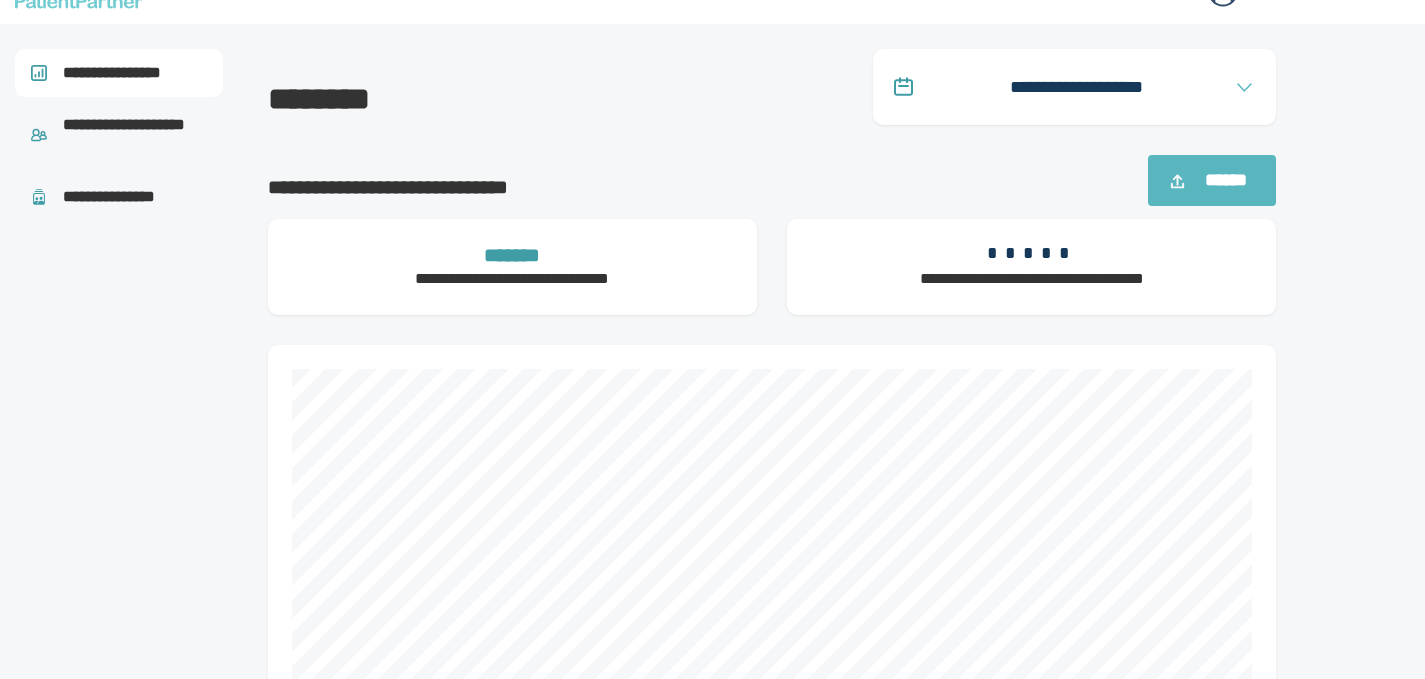 scroll, scrollTop: 0, scrollLeft: 0, axis: both 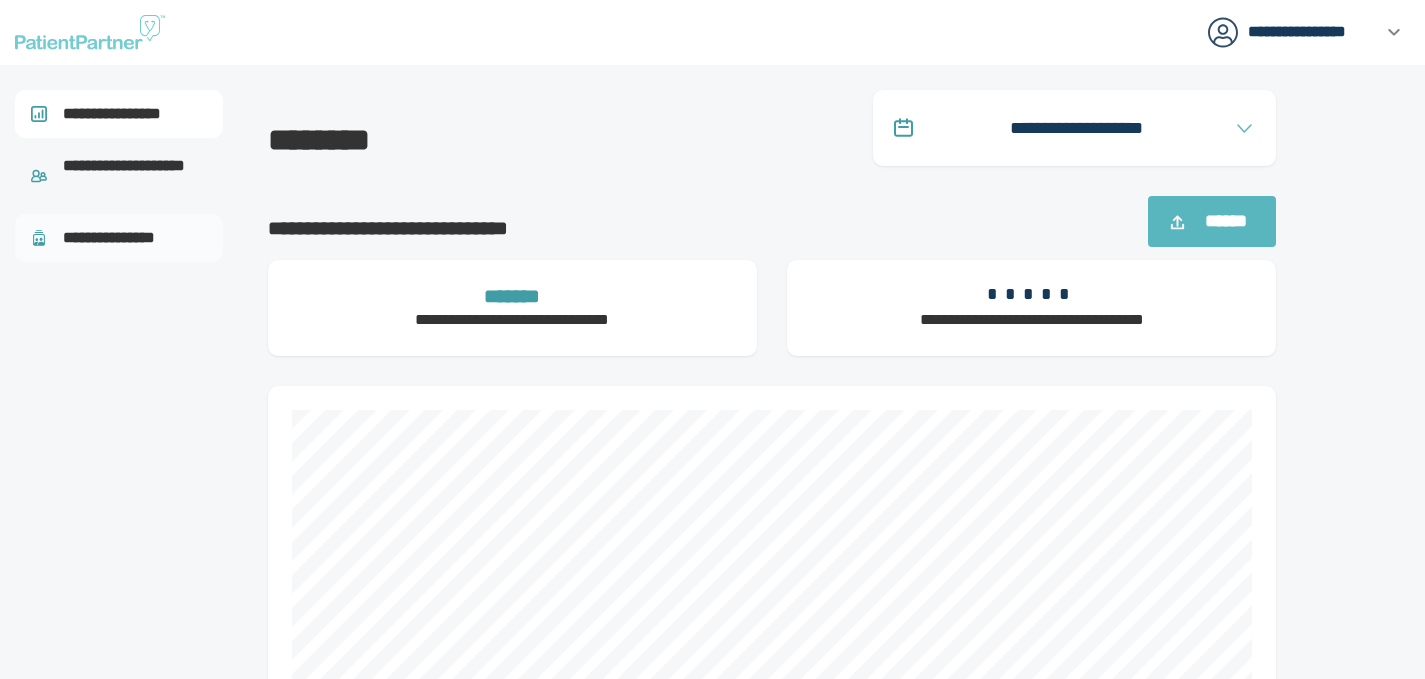click on "**********" at bounding box center (119, 238) 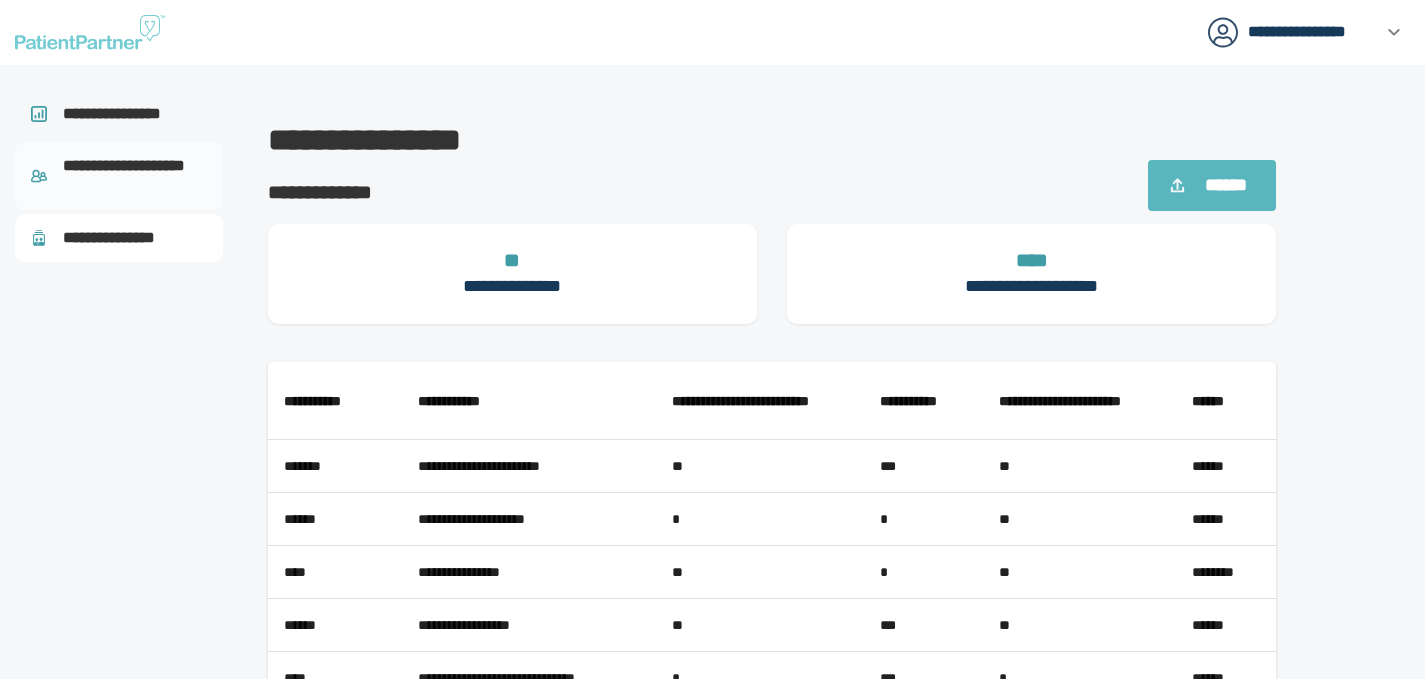 click on "**********" at bounding box center [135, 176] 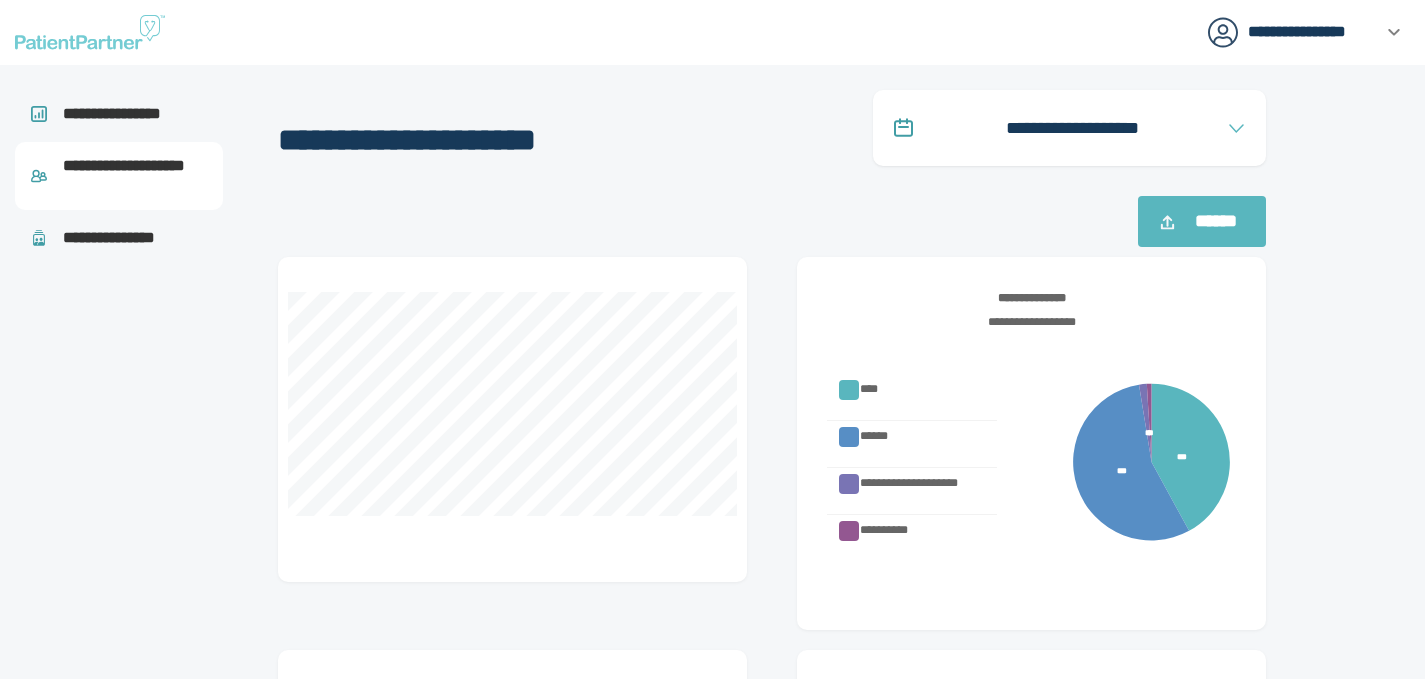 click on "******" at bounding box center [1215, 221] 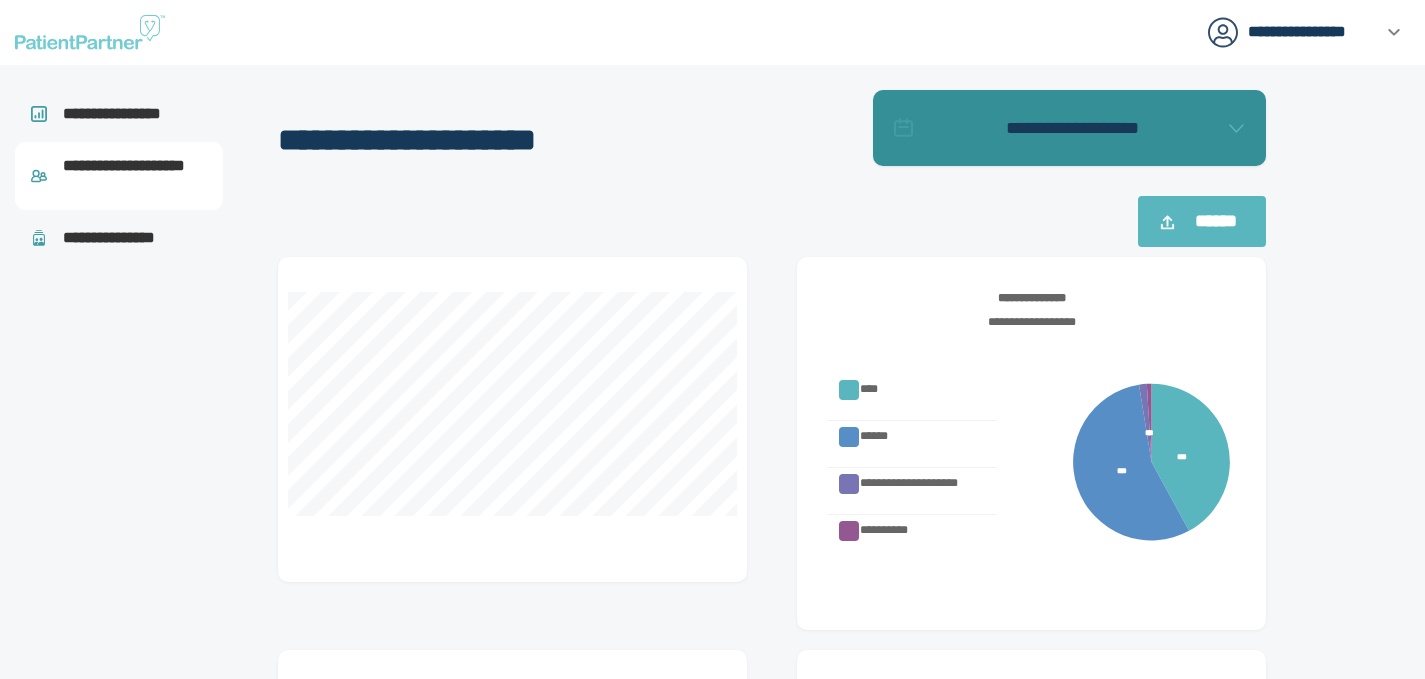 click on "**********" at bounding box center (1072, 128) 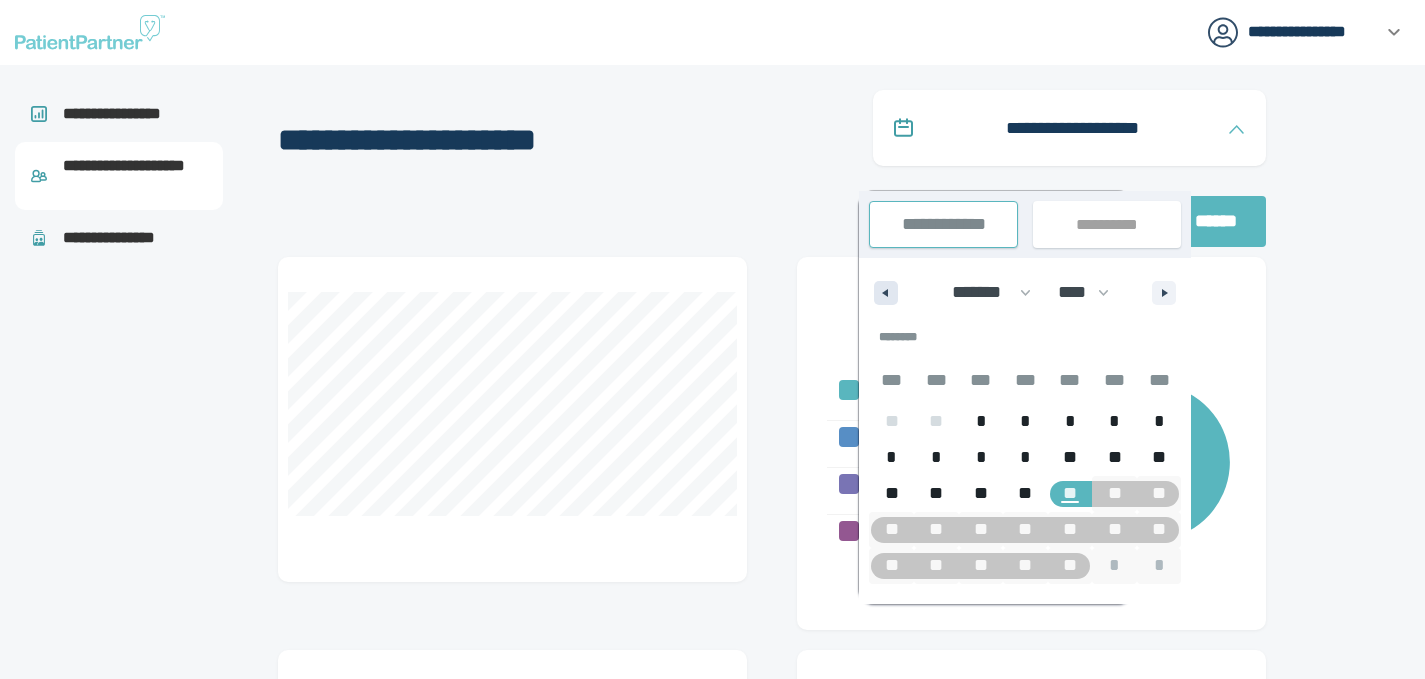 click at bounding box center (886, 293) 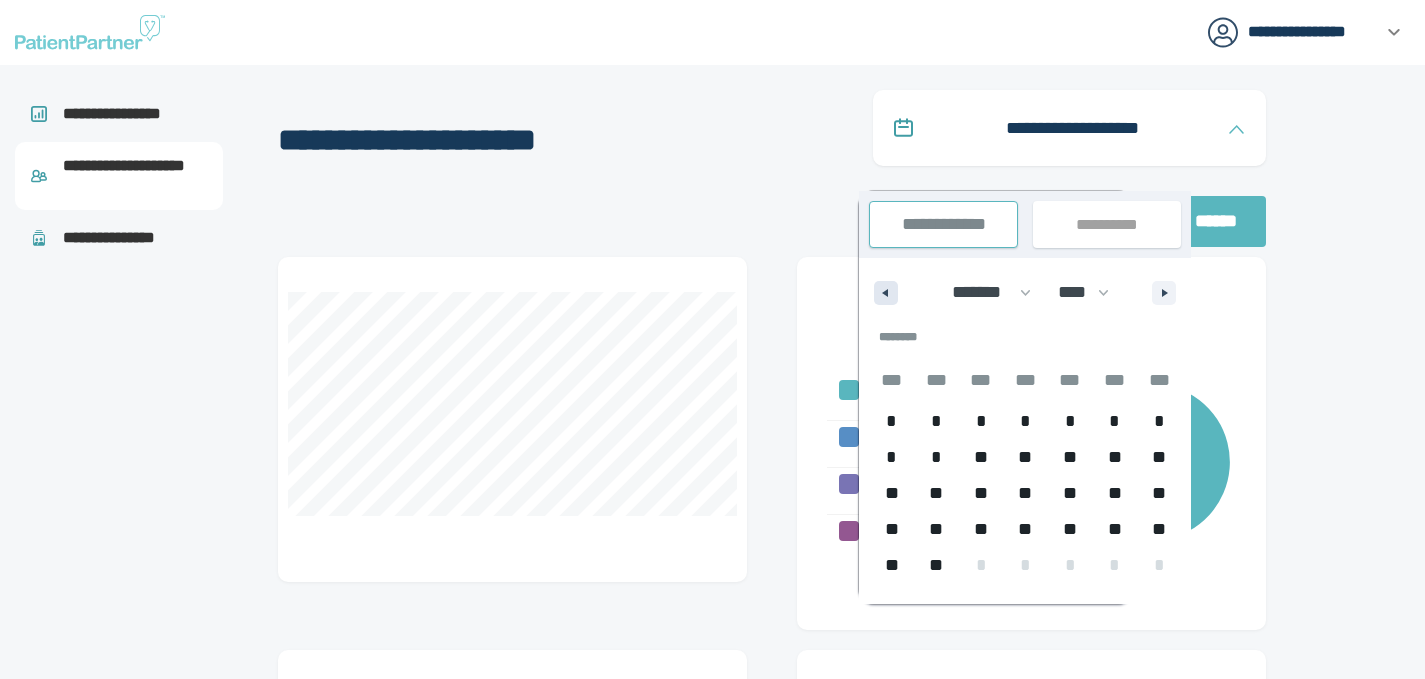 click at bounding box center (886, 293) 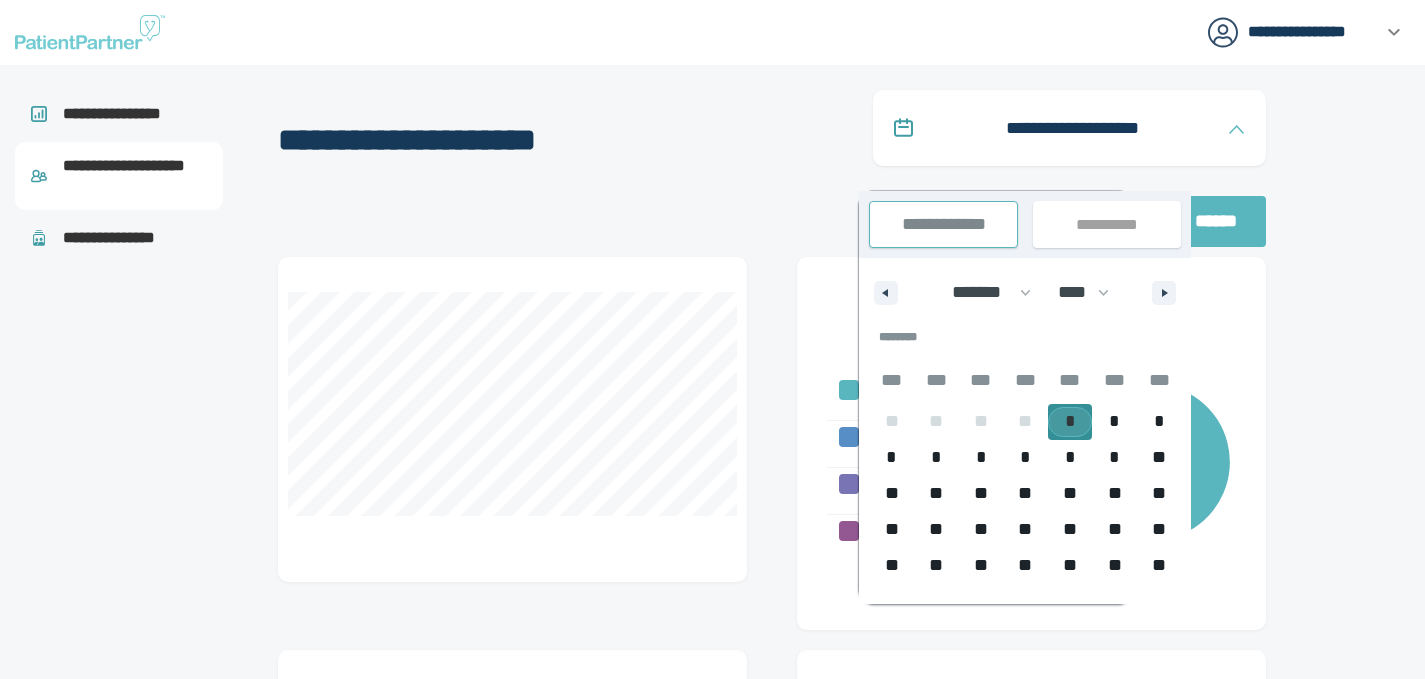 click on "*" at bounding box center (1070, 422) 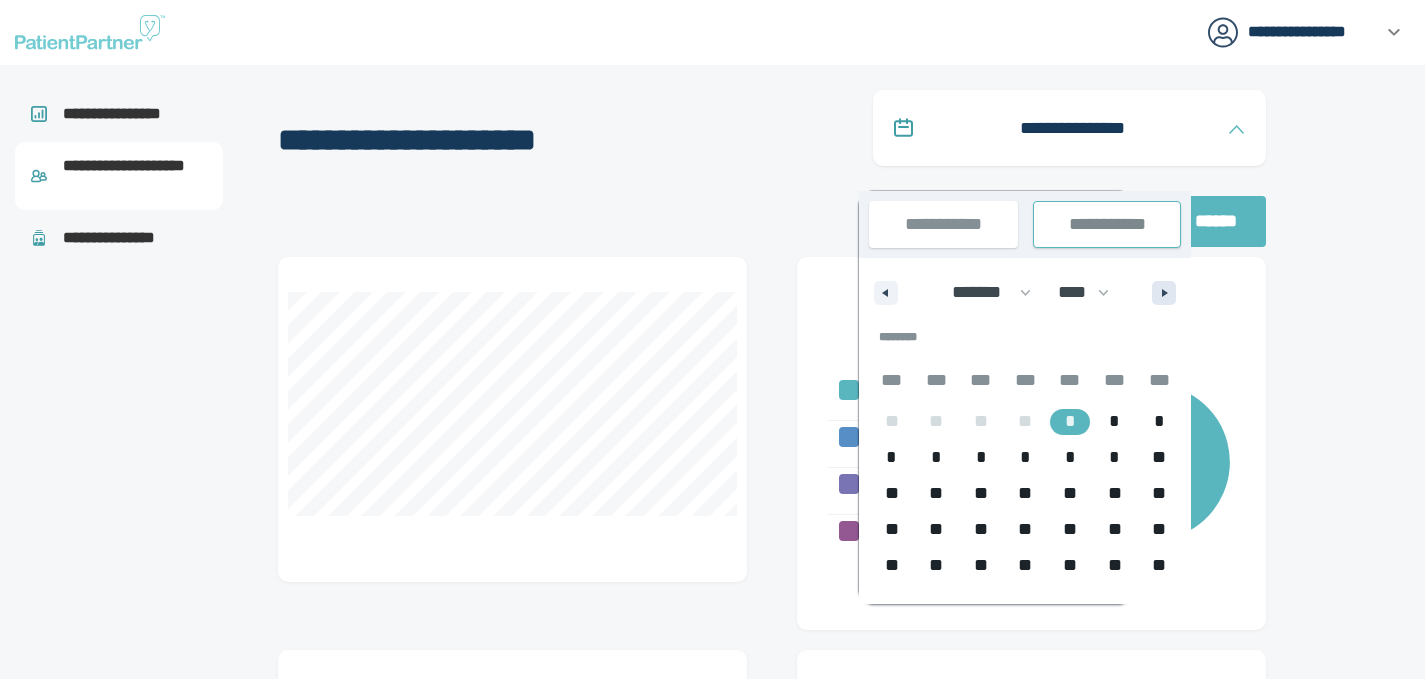 click at bounding box center [1164, 293] 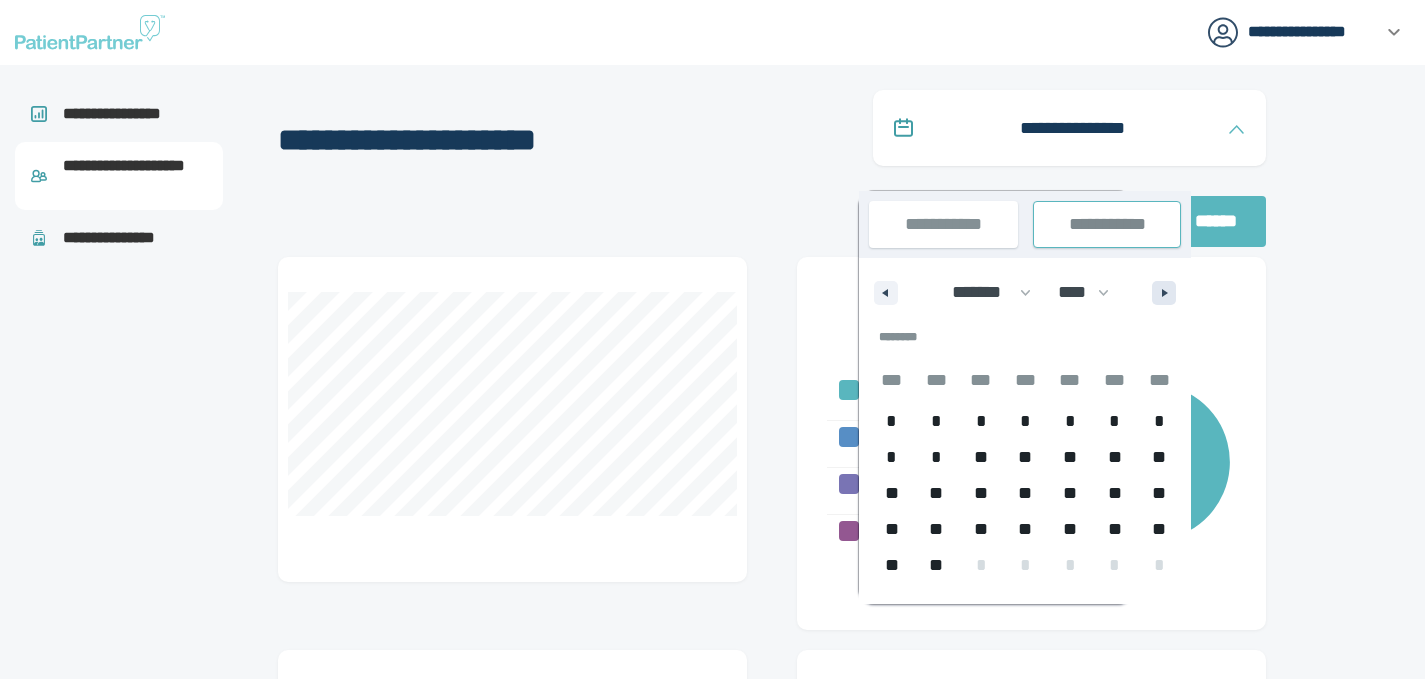 click at bounding box center [1164, 293] 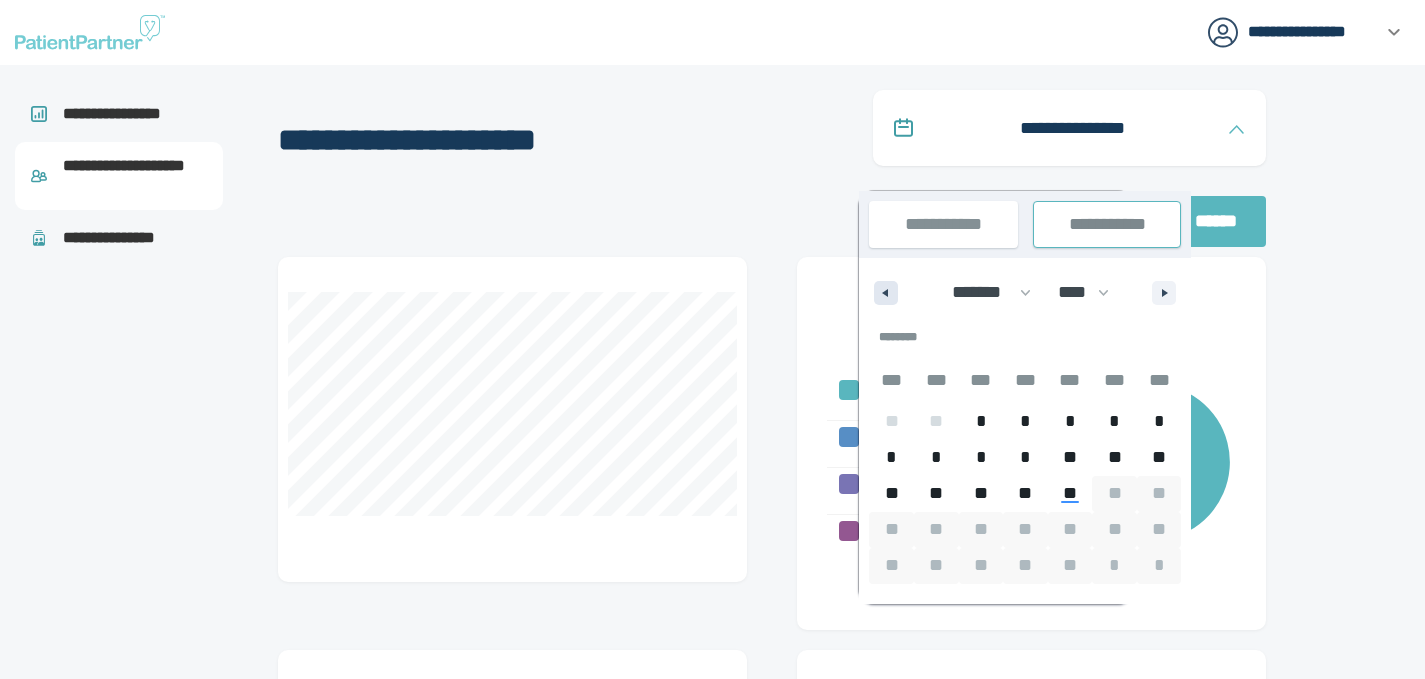 click at bounding box center (886, 293) 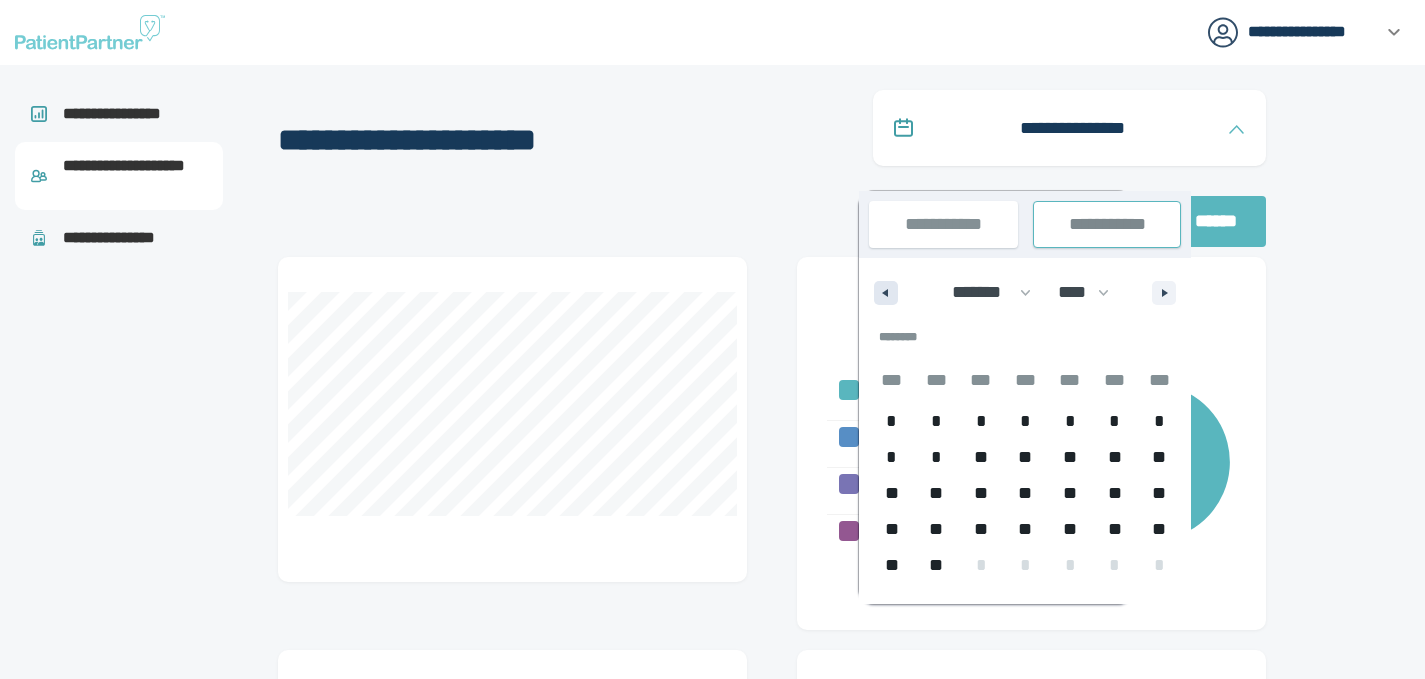 click at bounding box center [886, 293] 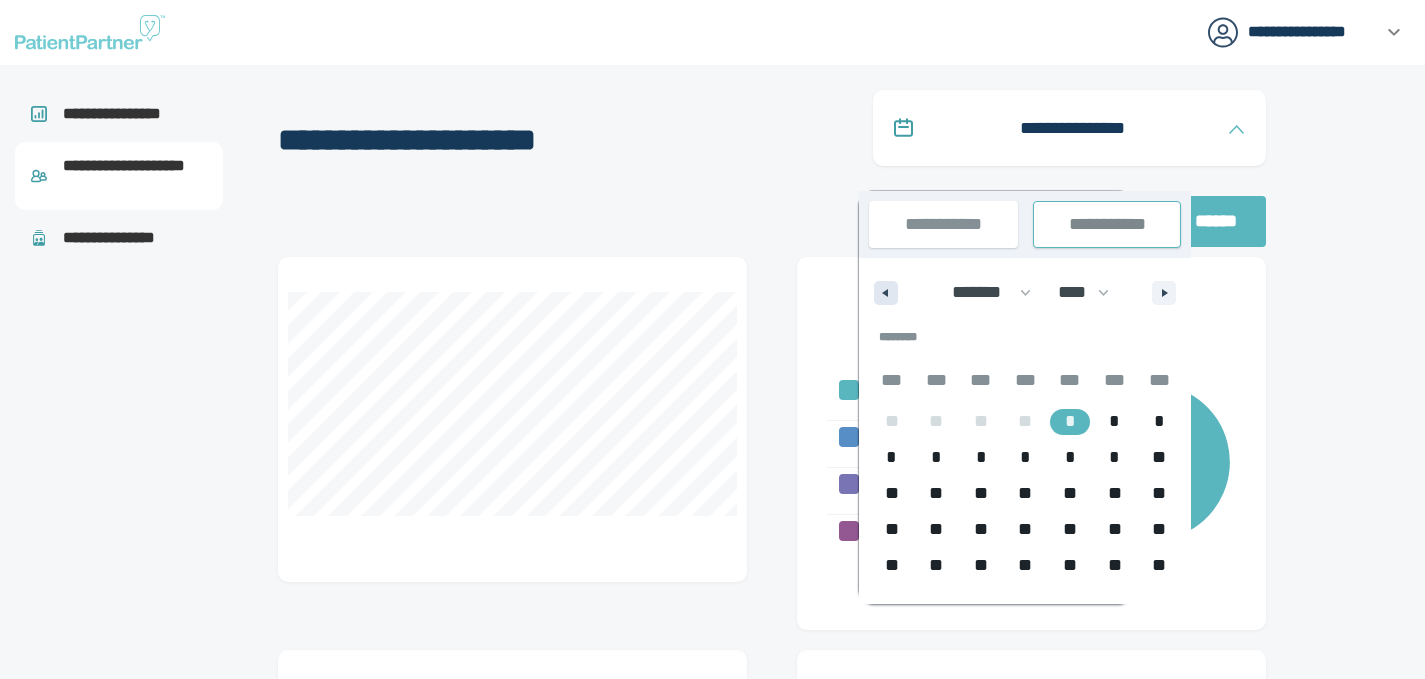 click at bounding box center [886, 293] 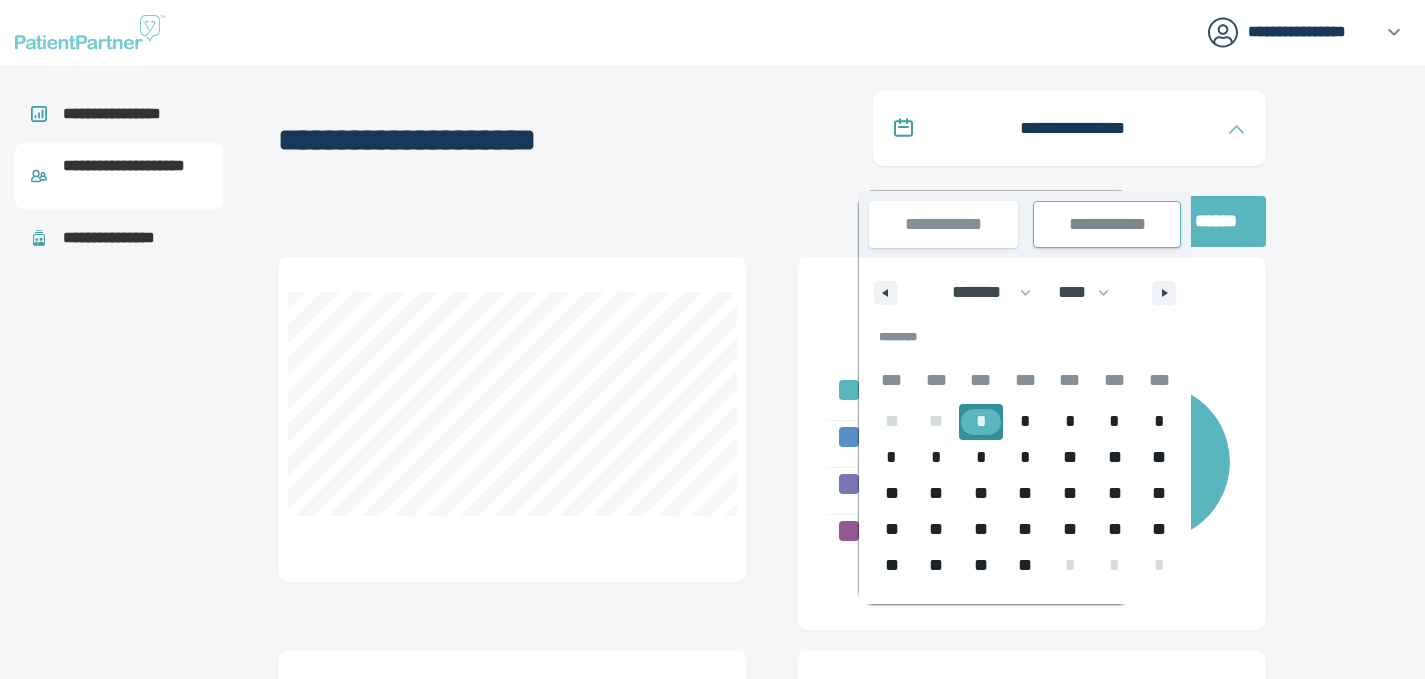 click on "*" at bounding box center (981, 421) 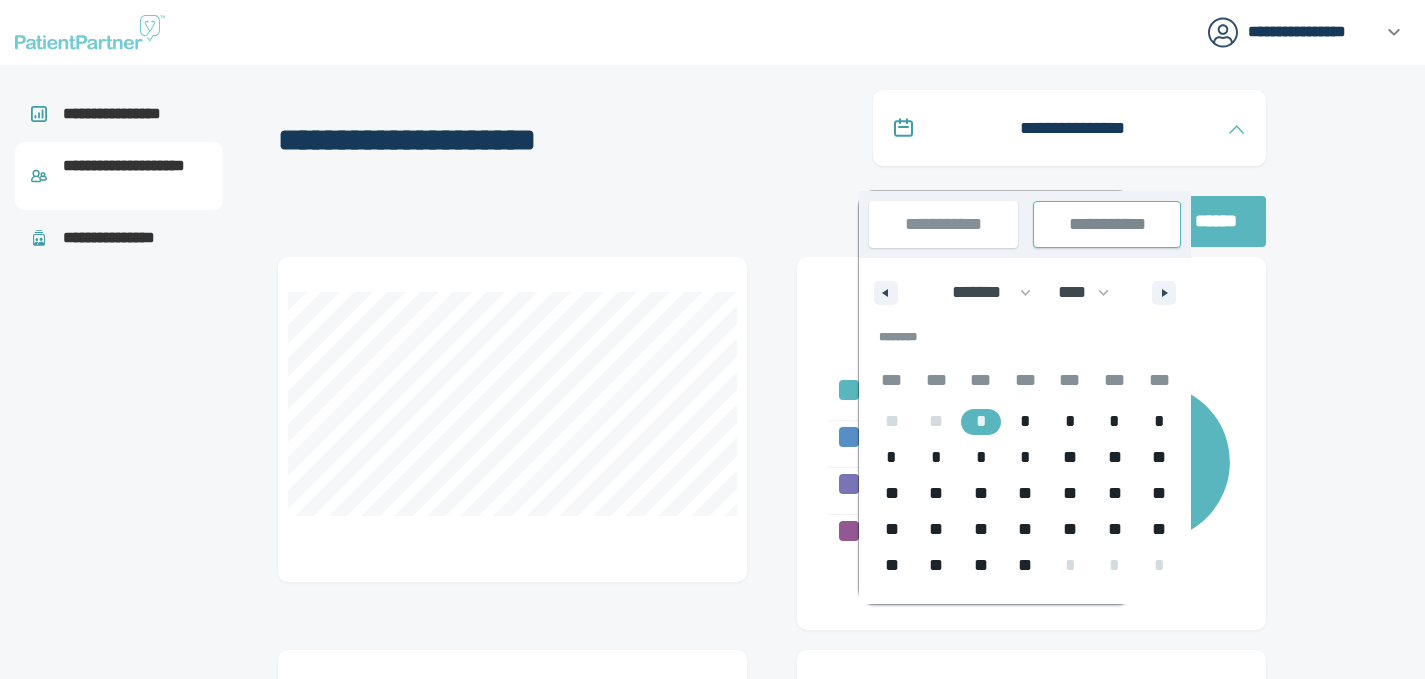 type on "**********" 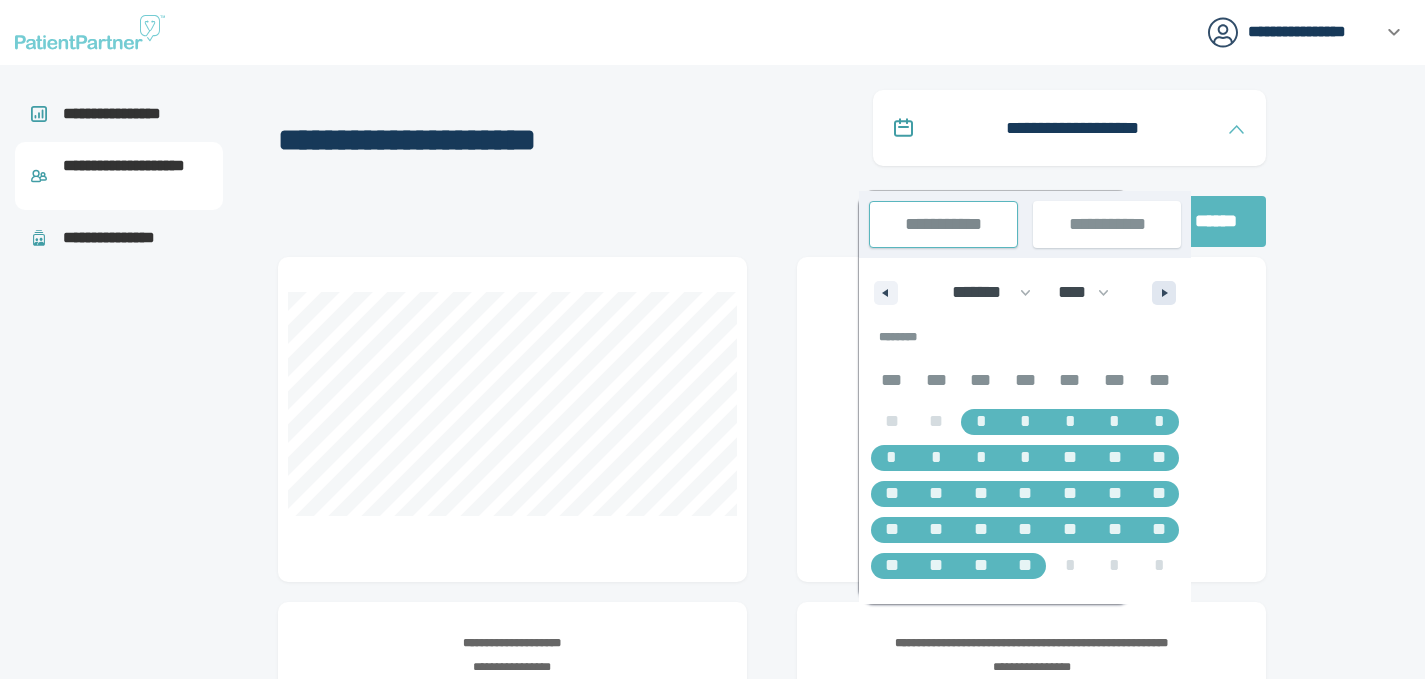 click at bounding box center [1164, 293] 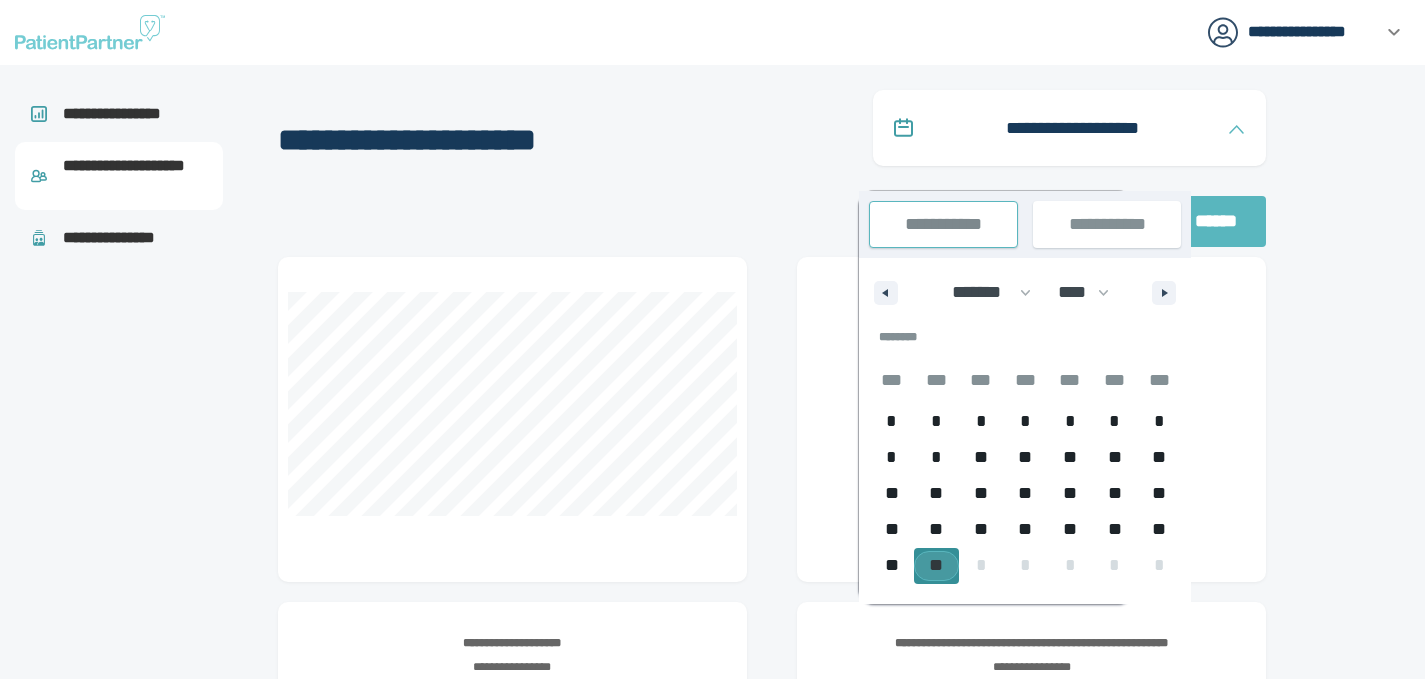 click on "**" at bounding box center [936, 566] 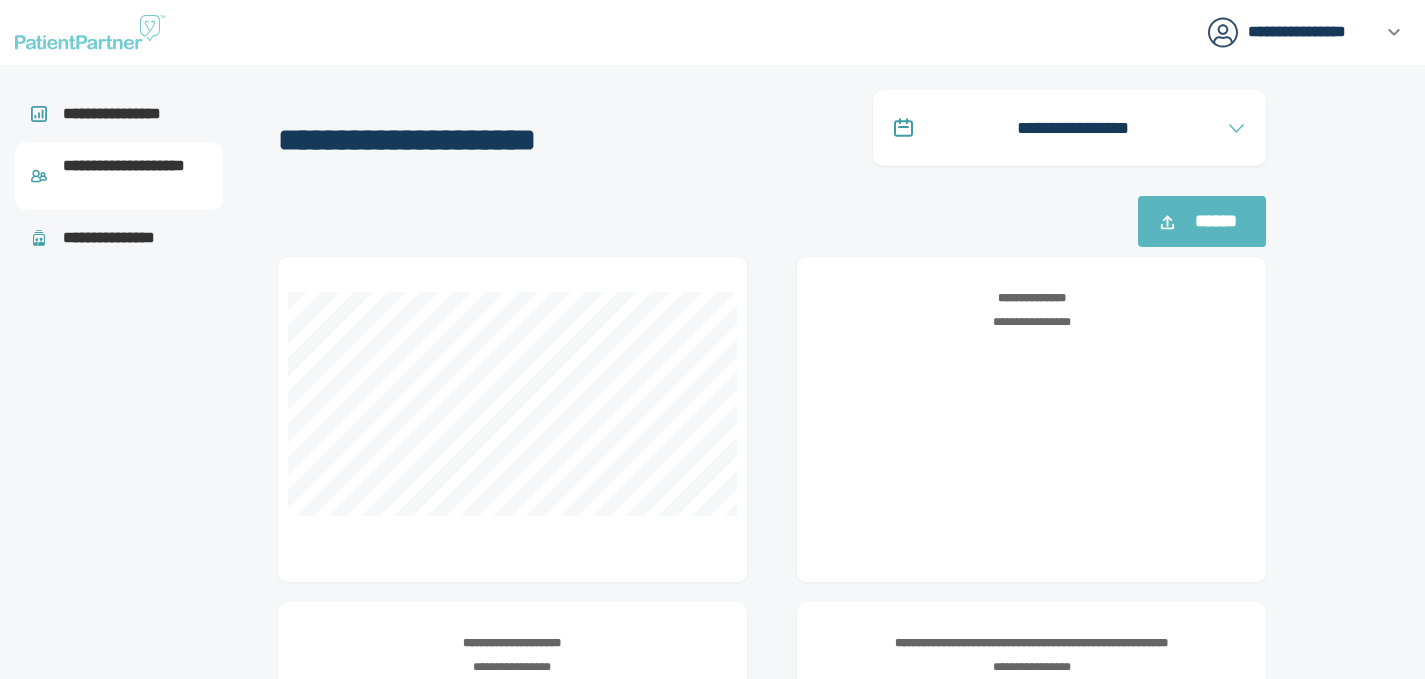 click at bounding box center [1365, 1234] 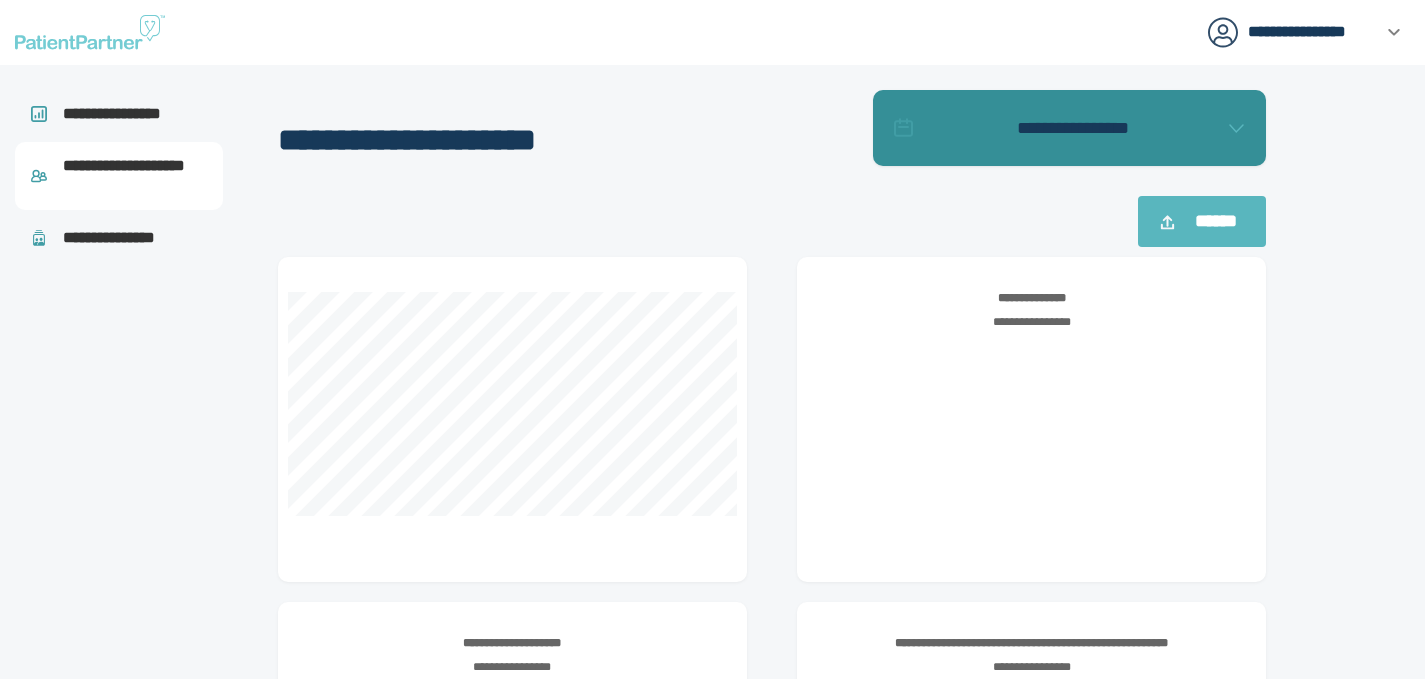click on "**********" at bounding box center (1069, 128) 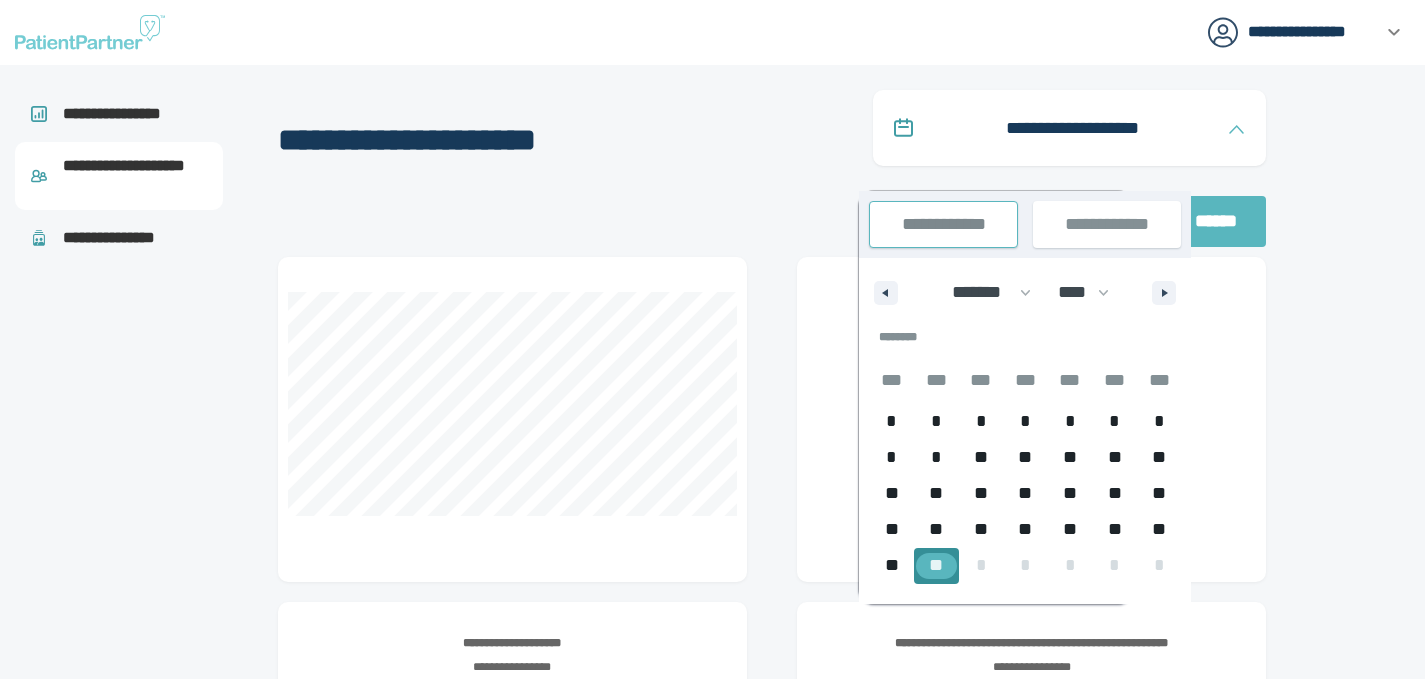 click on "**" at bounding box center [936, 565] 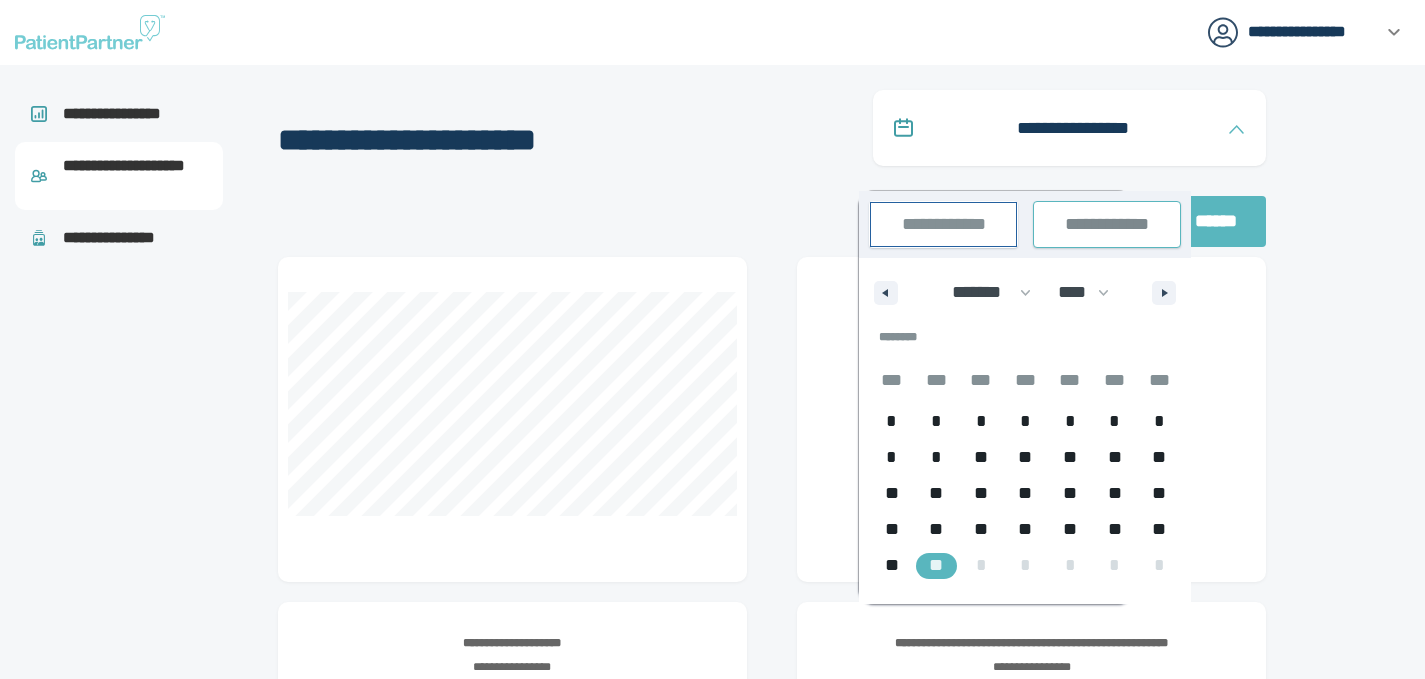 click on "**********" at bounding box center [943, 224] 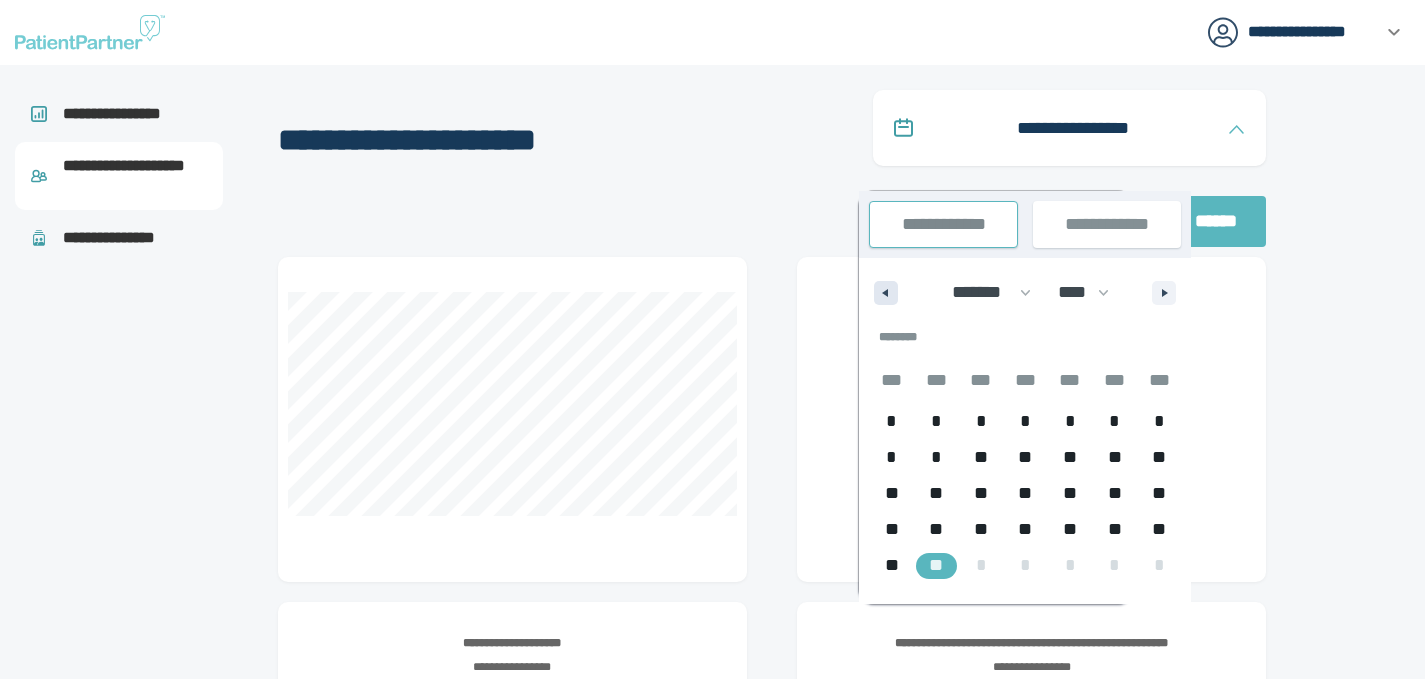click at bounding box center [886, 293] 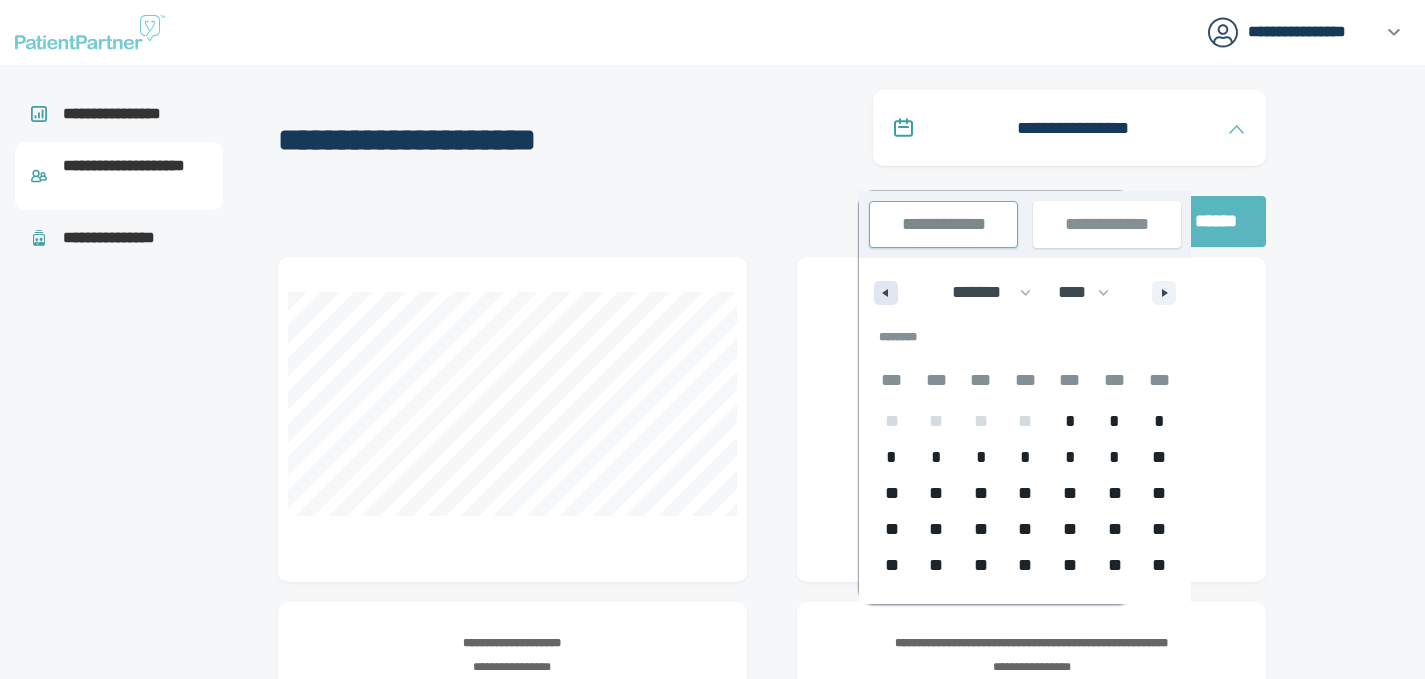 click at bounding box center [886, 293] 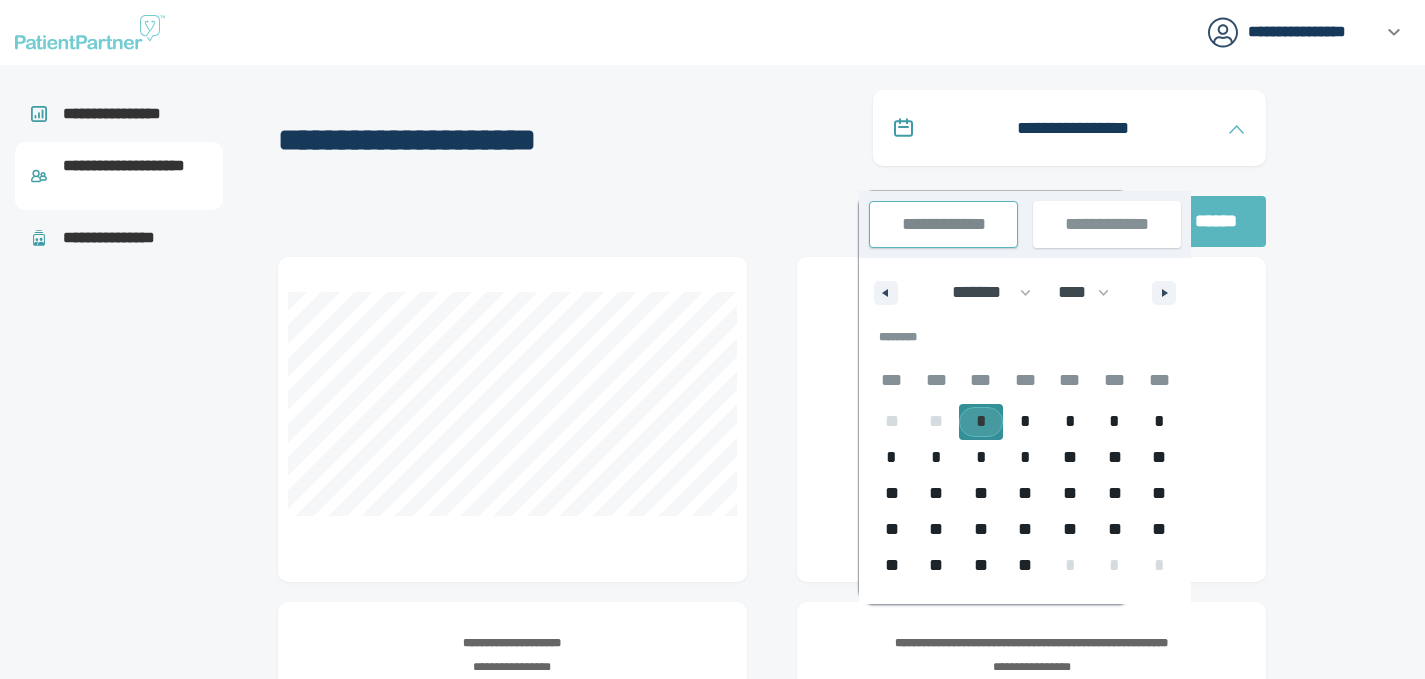 click on "*" at bounding box center [981, 422] 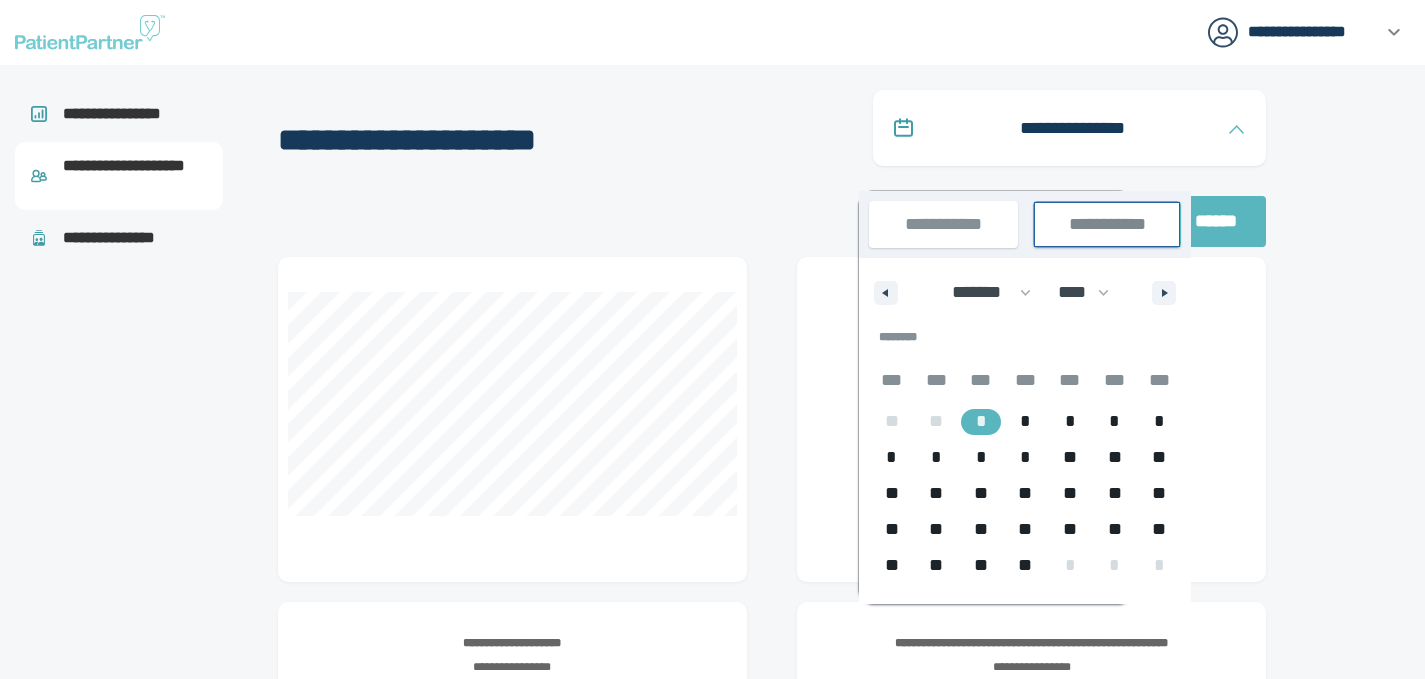 click on "**********" at bounding box center (1107, 224) 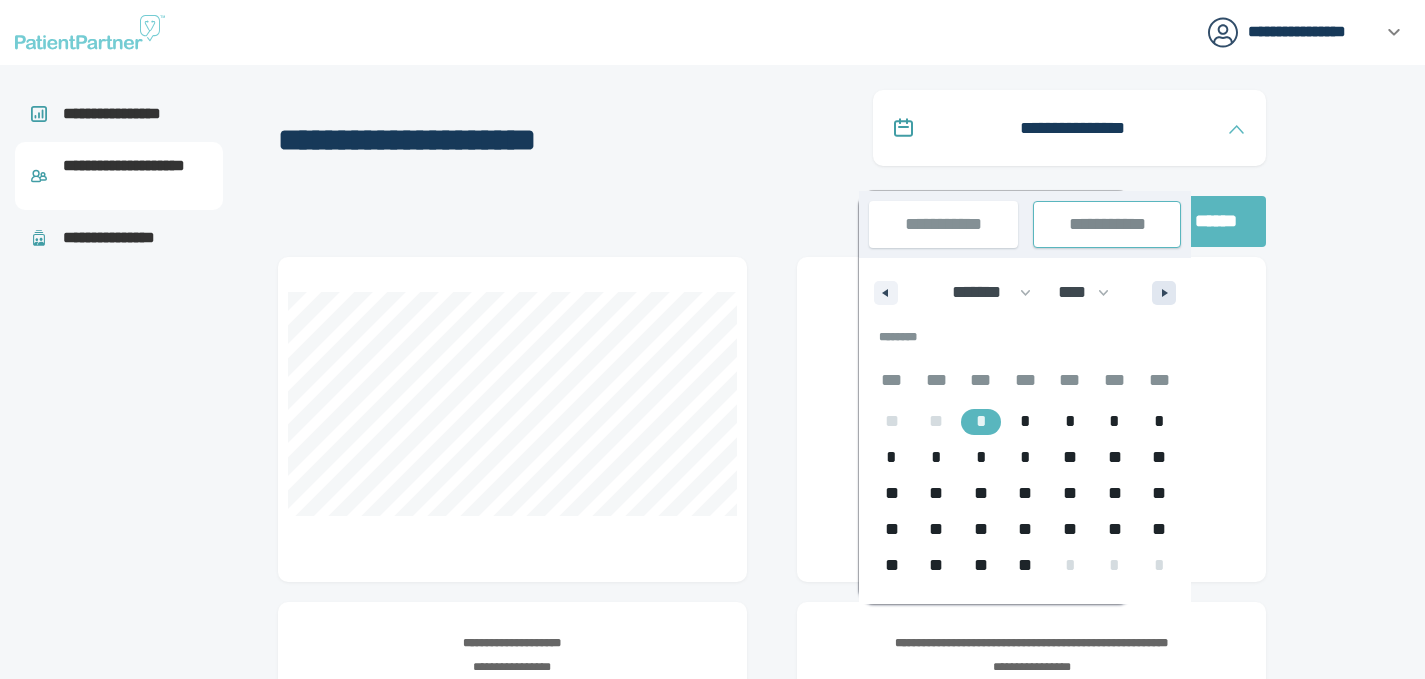 click at bounding box center (1167, 293) 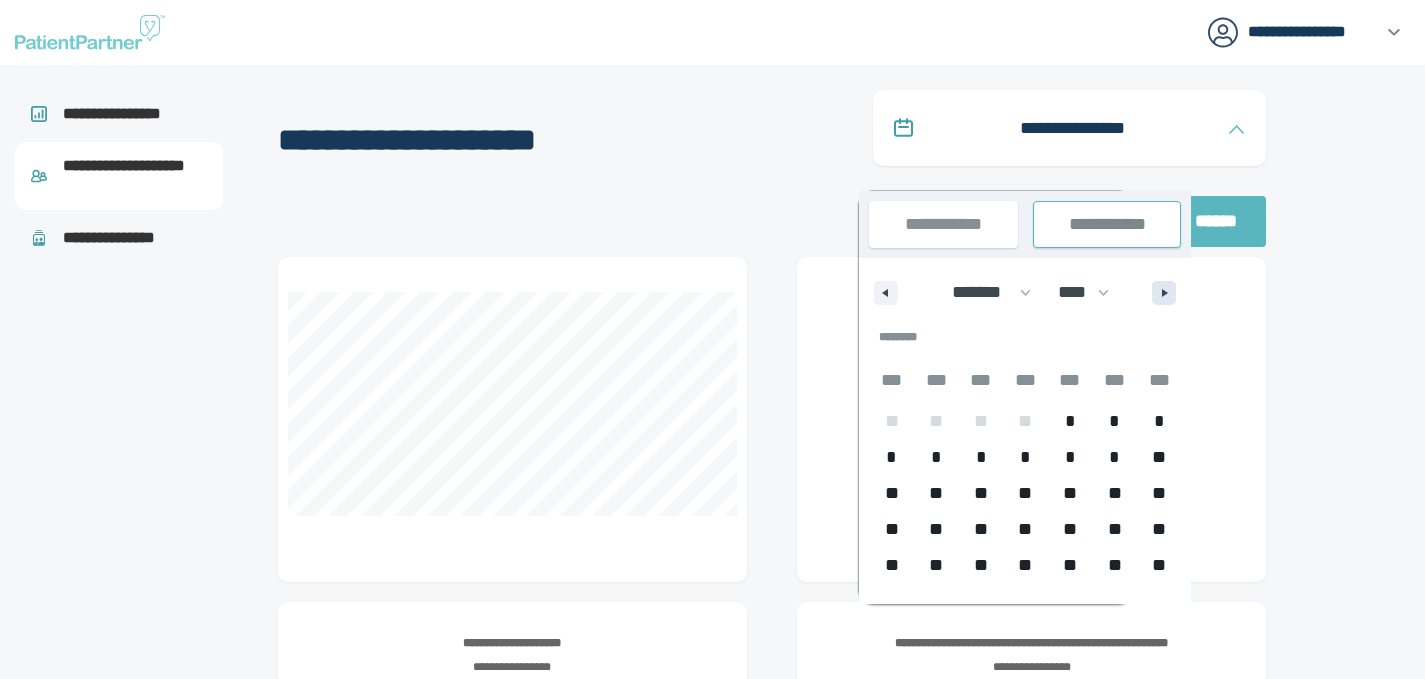 click at bounding box center [1167, 293] 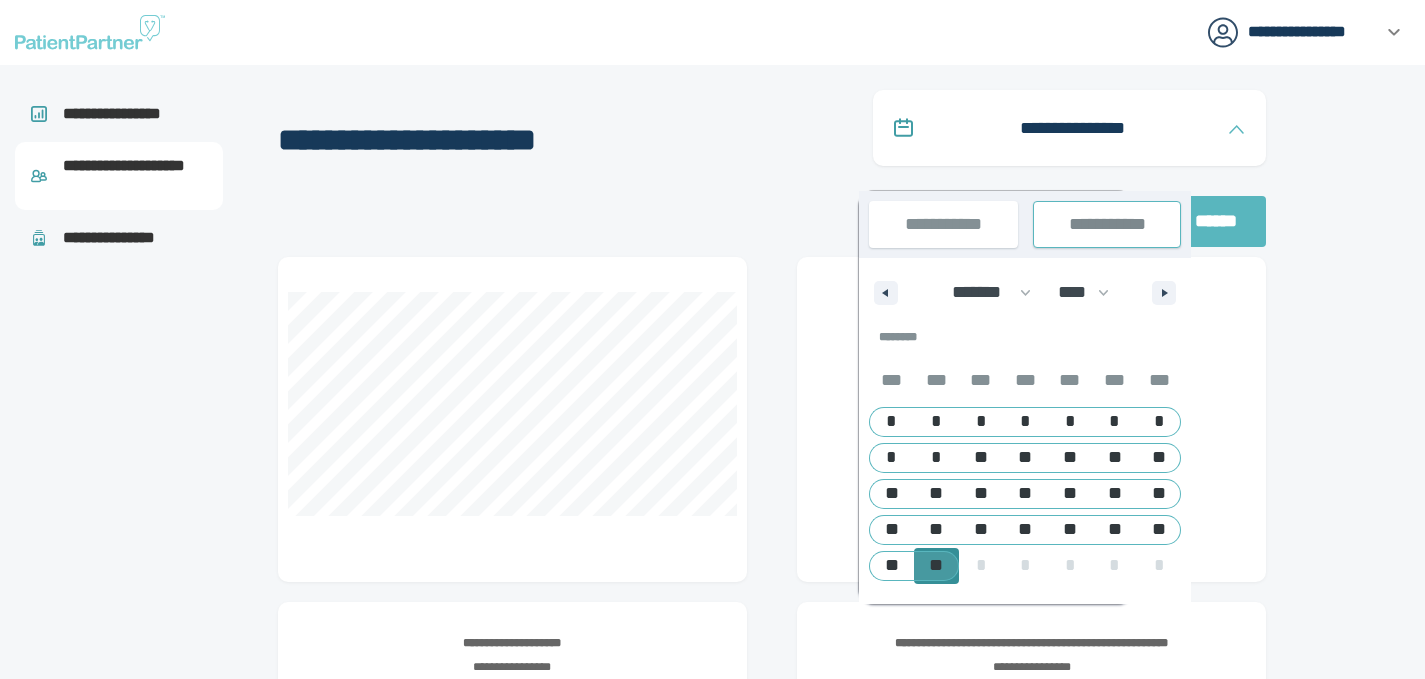 click on "**" at bounding box center [936, 566] 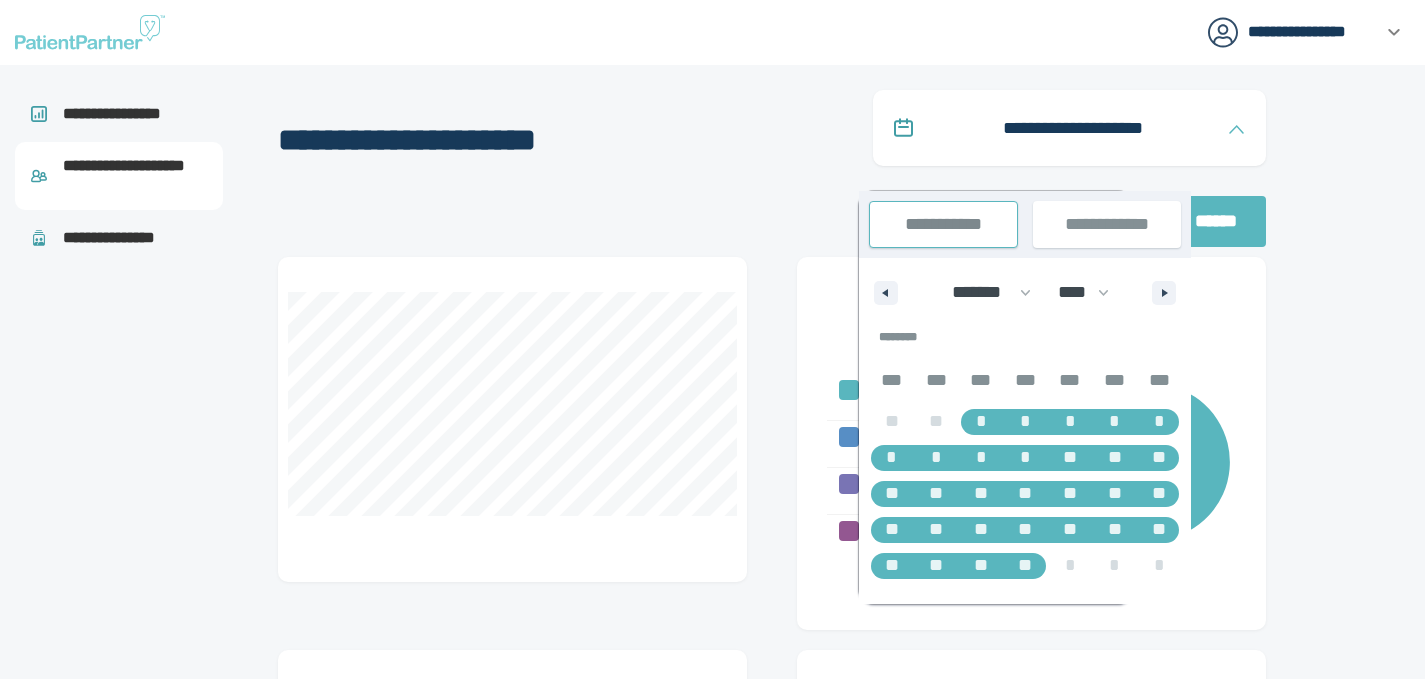 click on "******" at bounding box center [1215, 221] 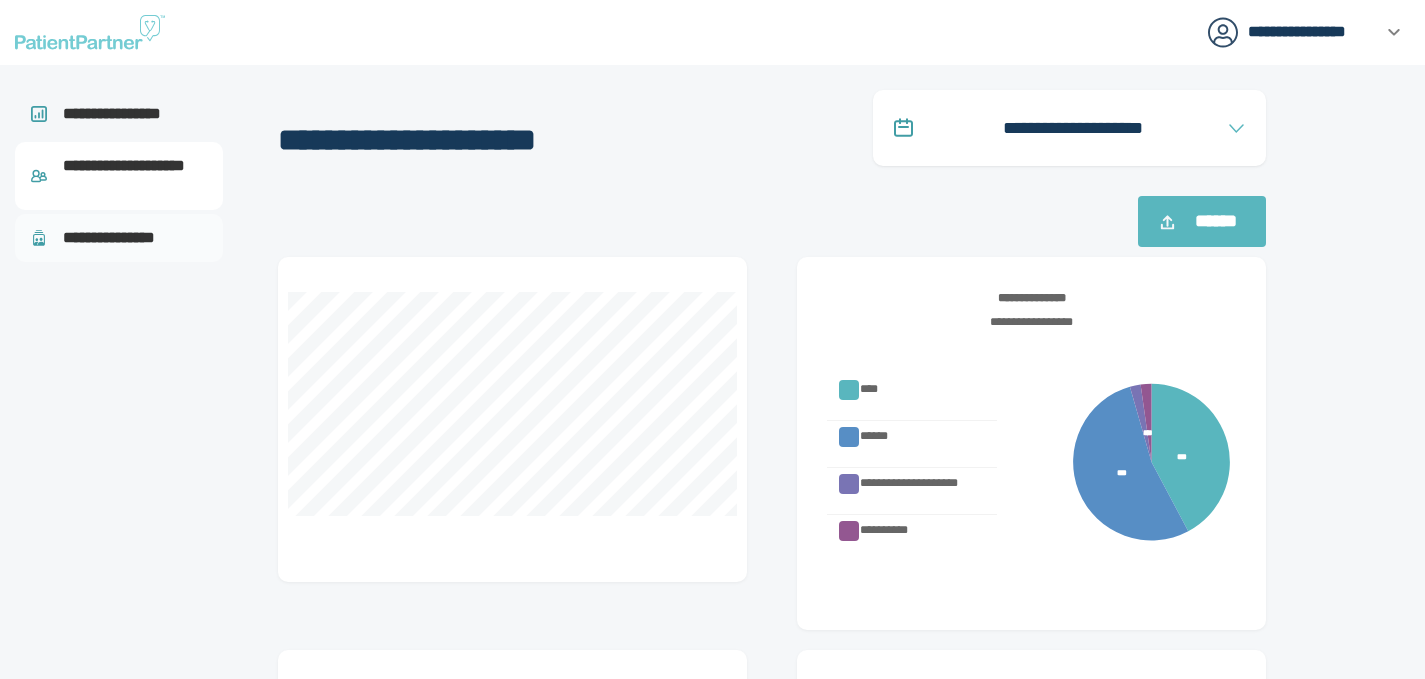 click on "**********" at bounding box center (122, 238) 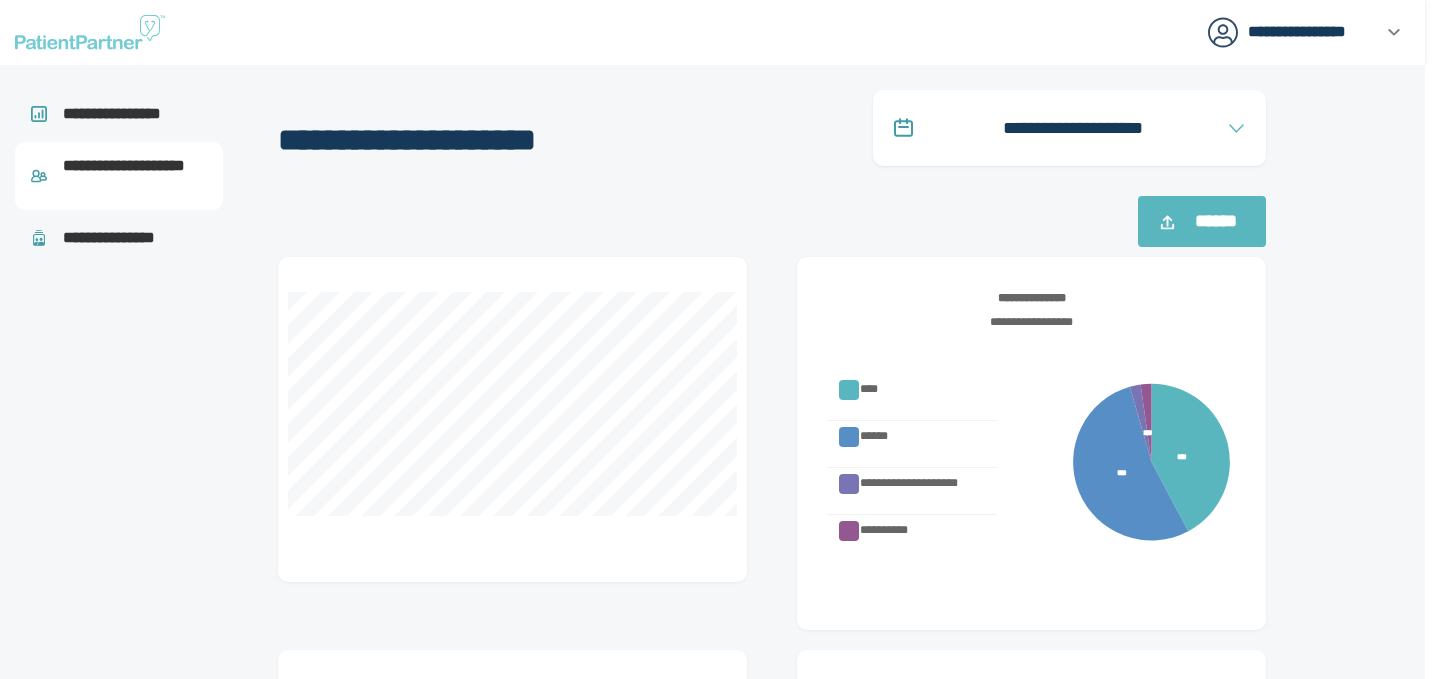 select on "**" 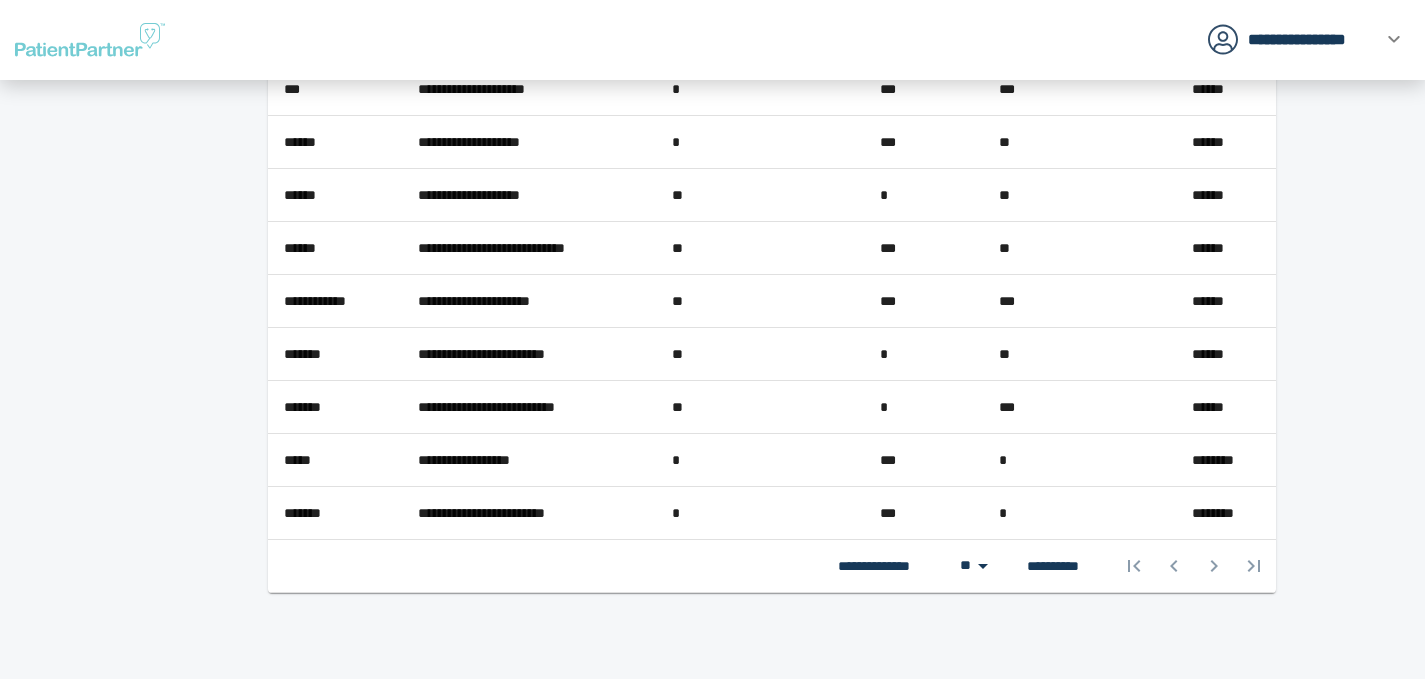 scroll, scrollTop: 924, scrollLeft: 0, axis: vertical 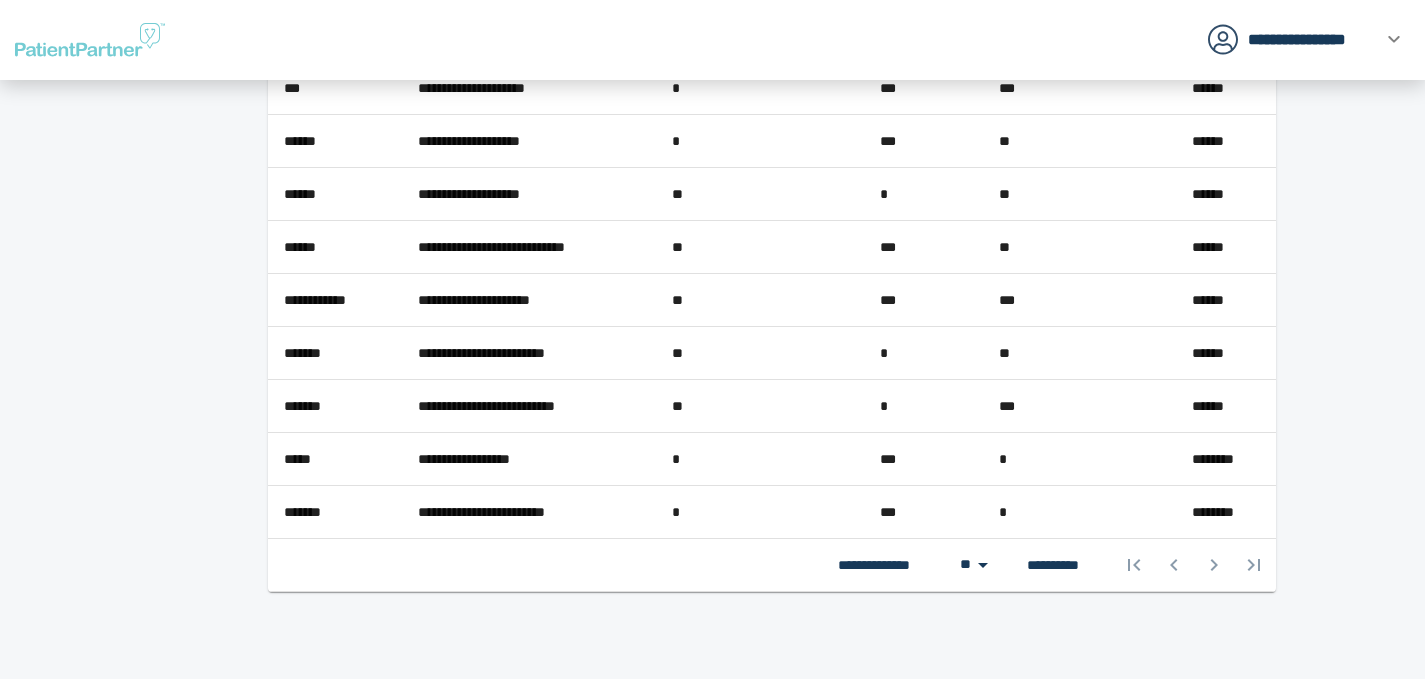 click at bounding box center [1194, 565] 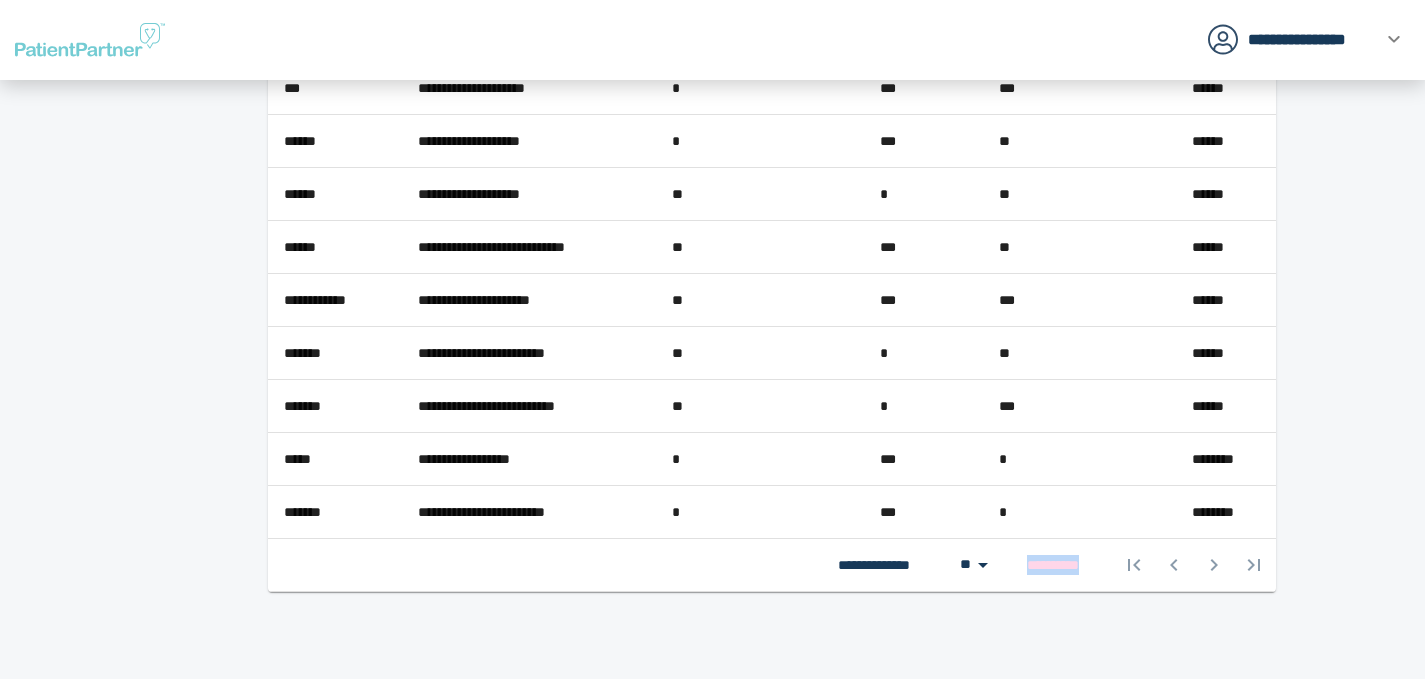 click at bounding box center (1194, 565) 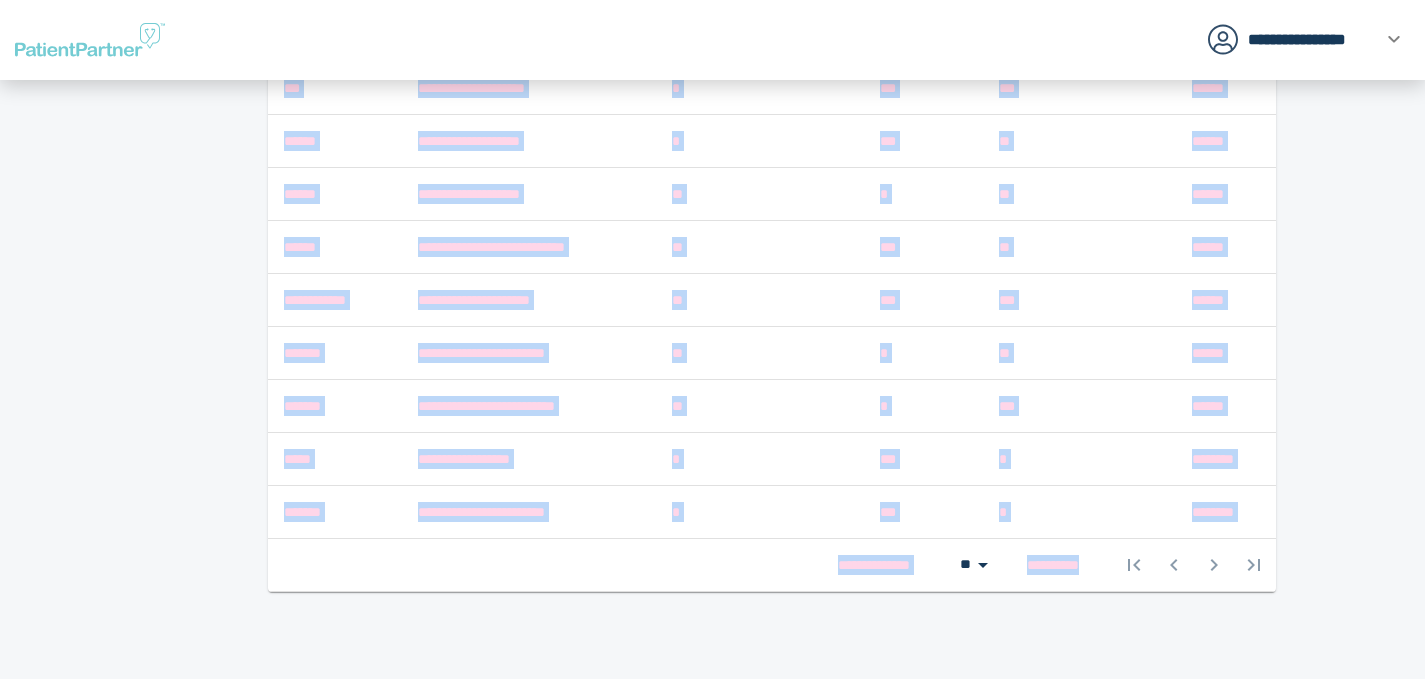 click at bounding box center [1194, 565] 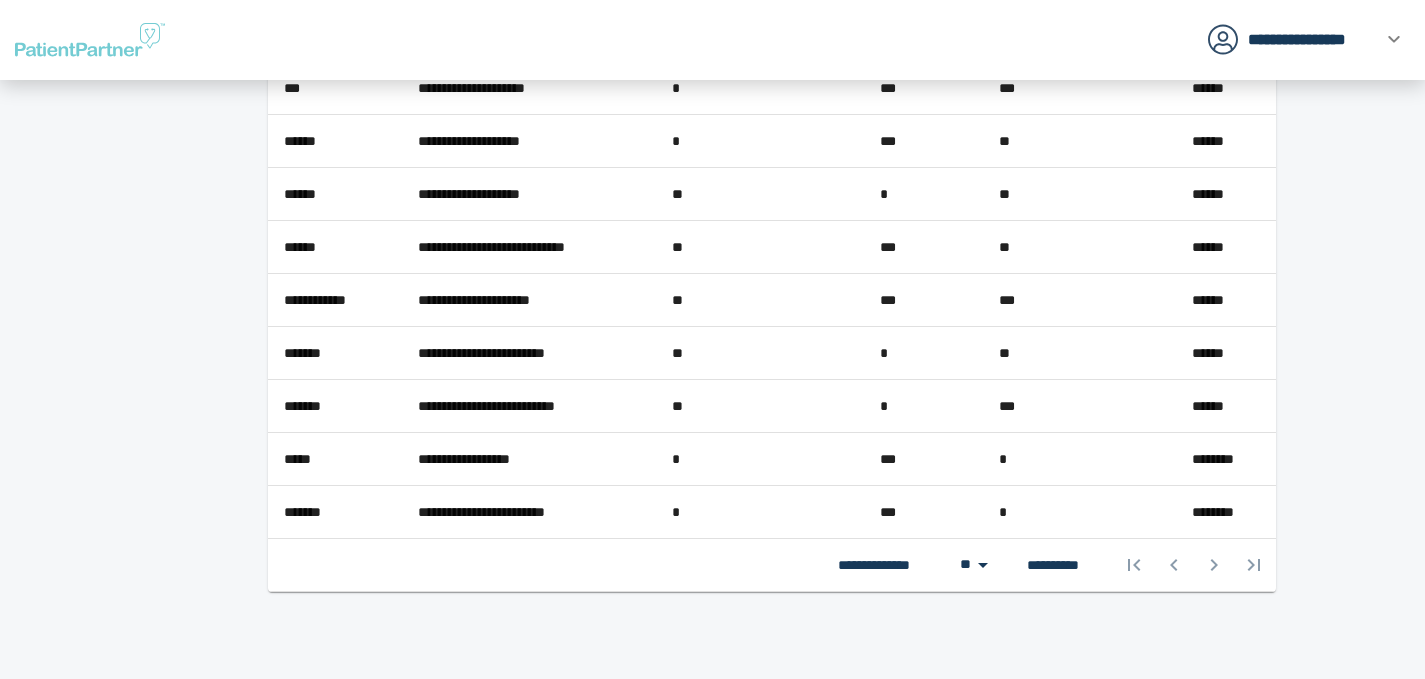 click at bounding box center (1194, 565) 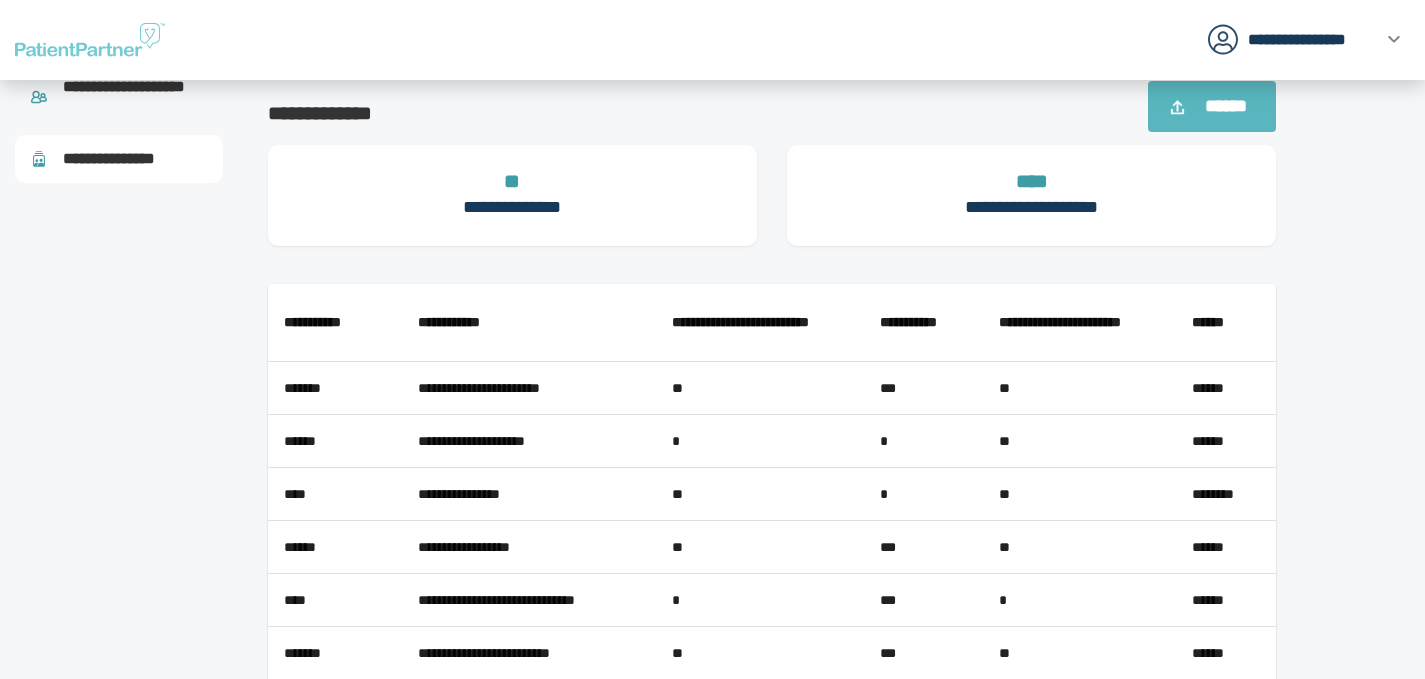 scroll, scrollTop: 14, scrollLeft: 0, axis: vertical 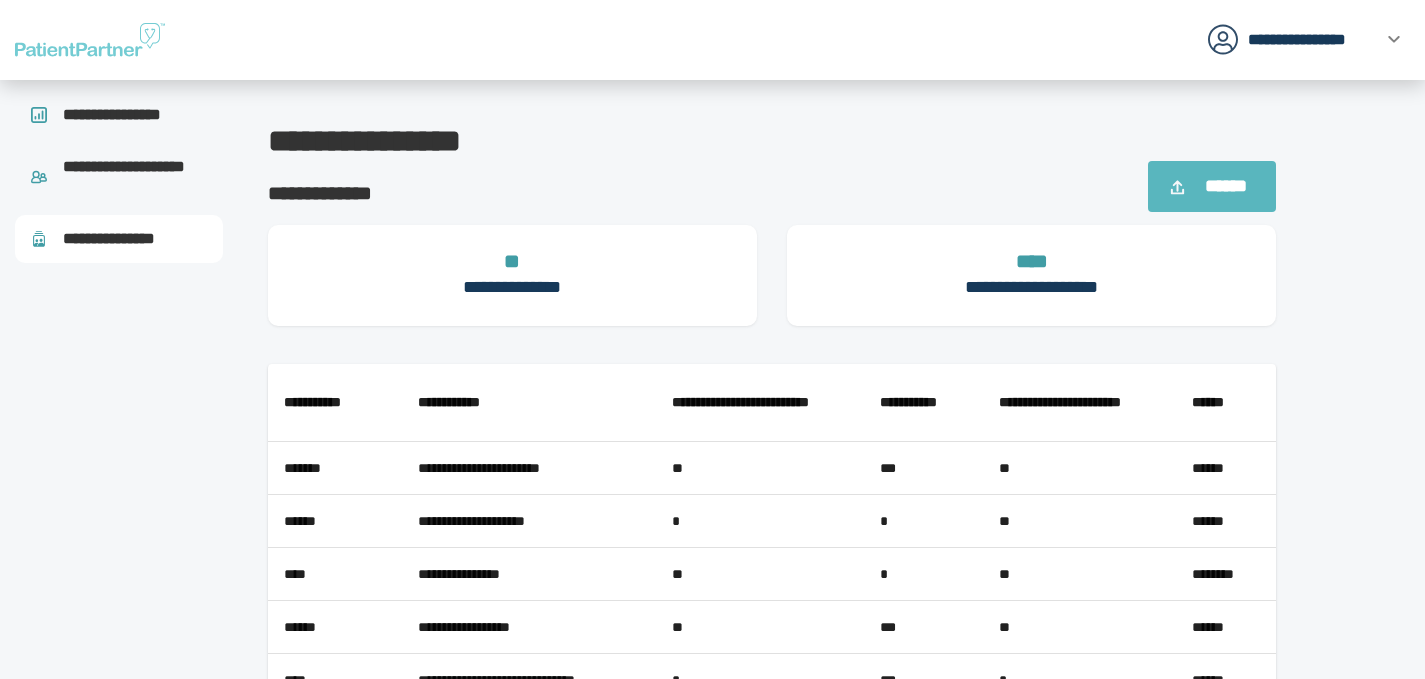 click on "******" at bounding box center (1225, 186) 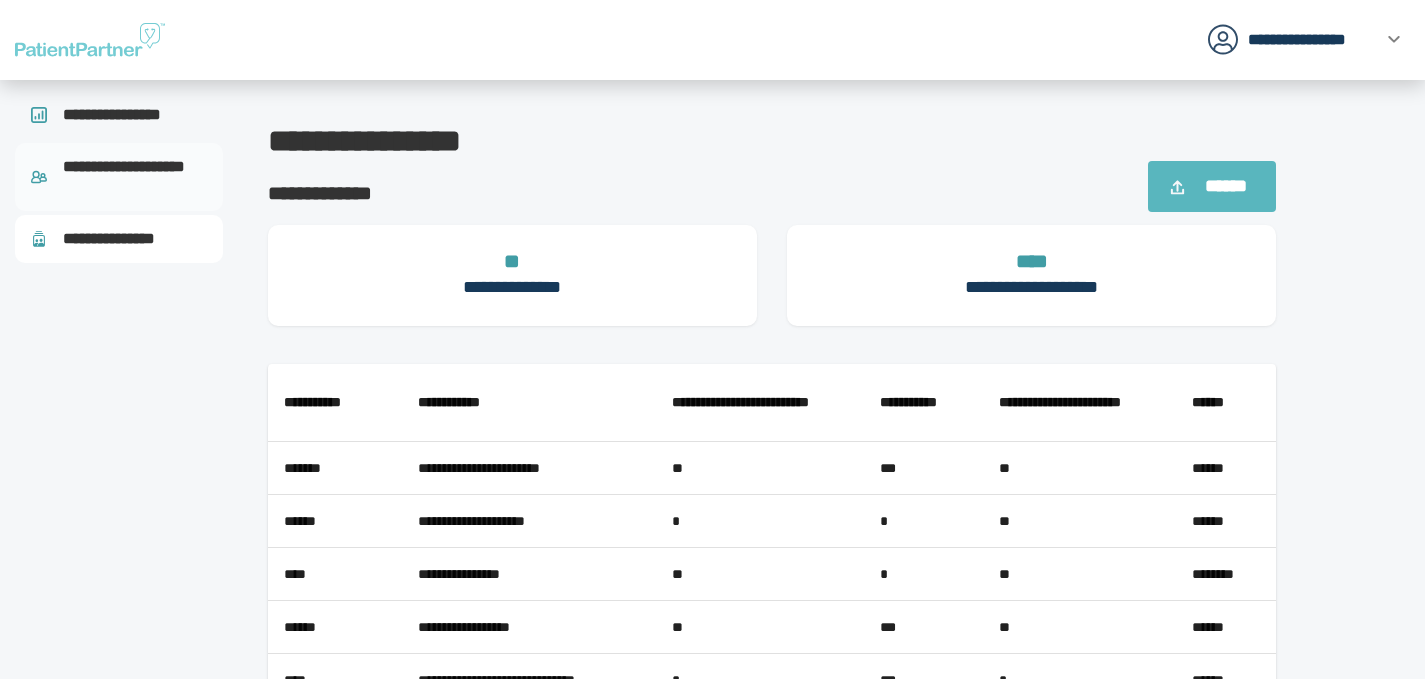 click on "**********" at bounding box center (135, 177) 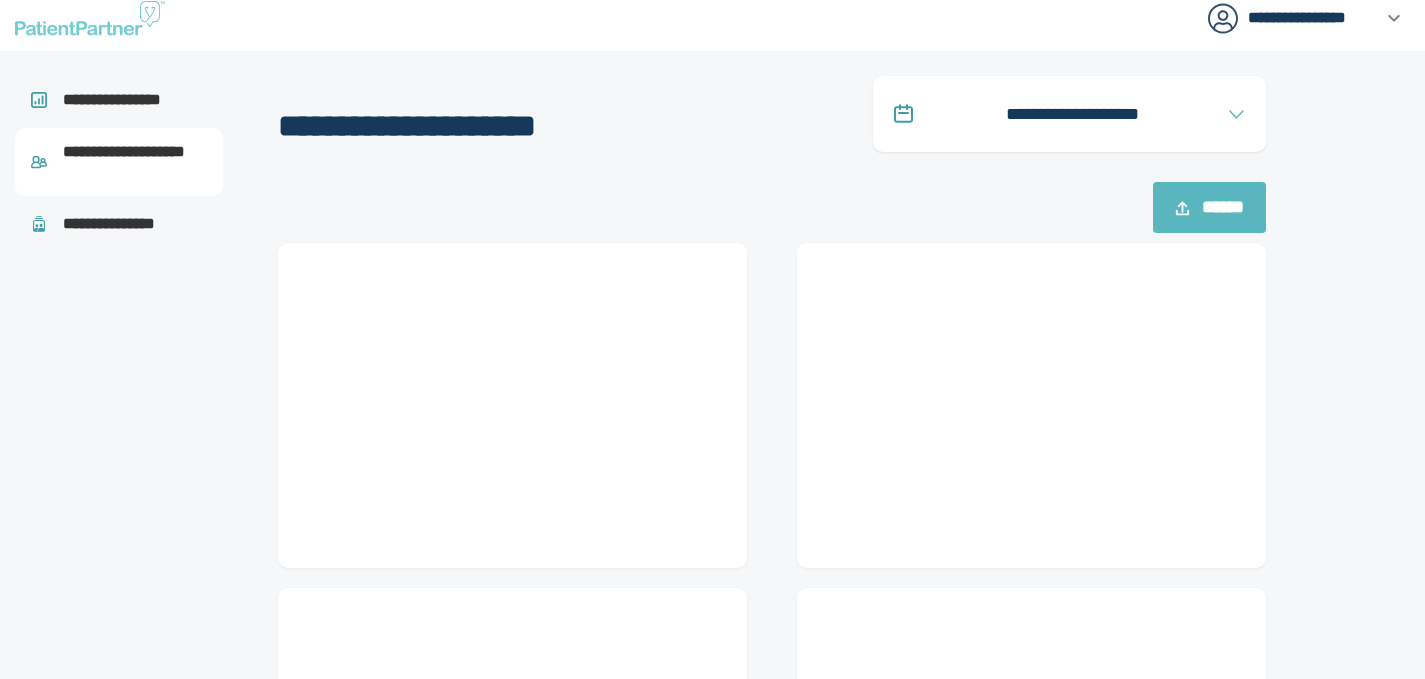scroll, scrollTop: 0, scrollLeft: 0, axis: both 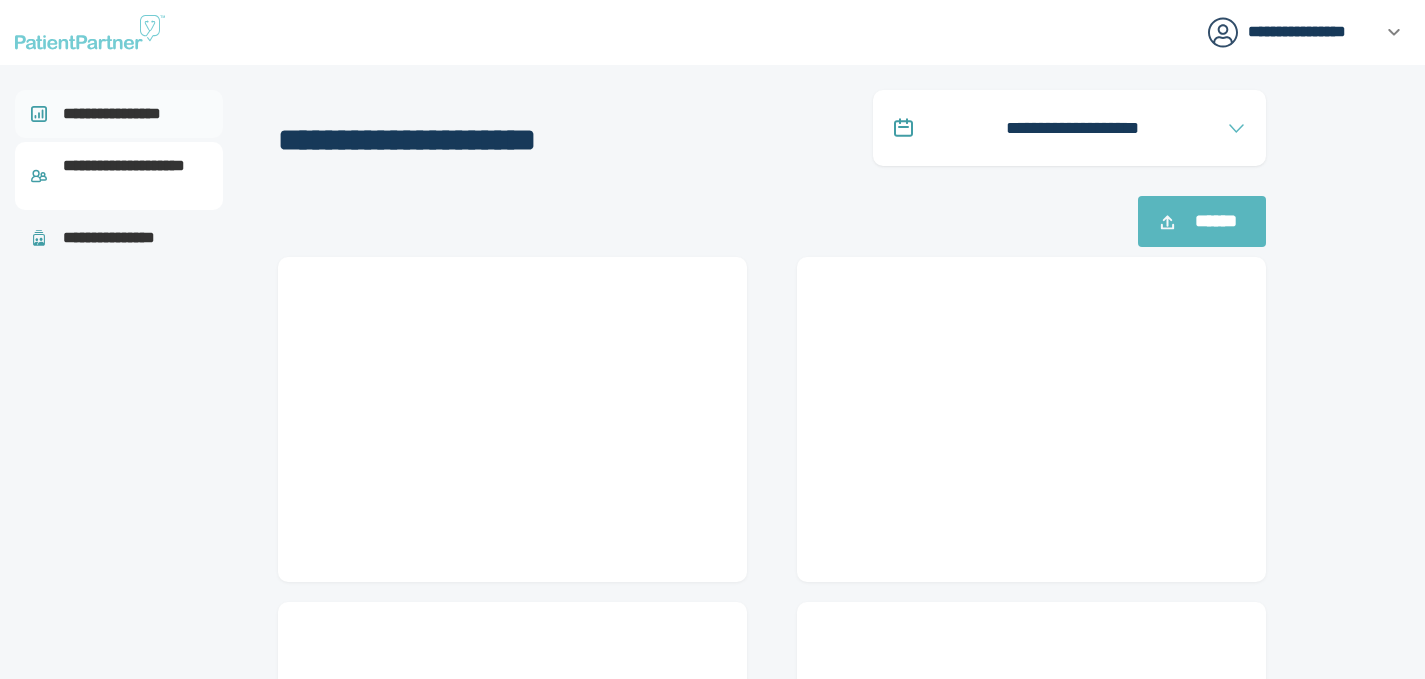 click on "**********" at bounding box center [121, 114] 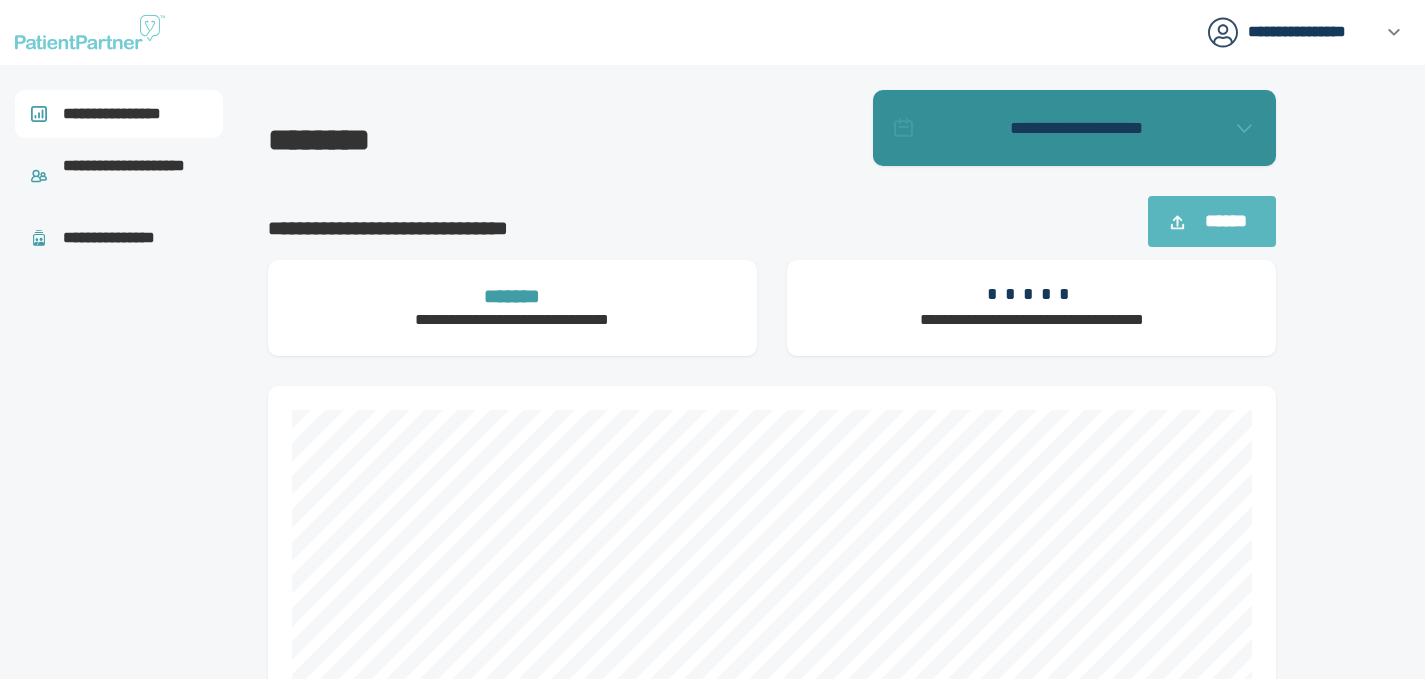 click on "**********" at bounding box center [1074, 128] 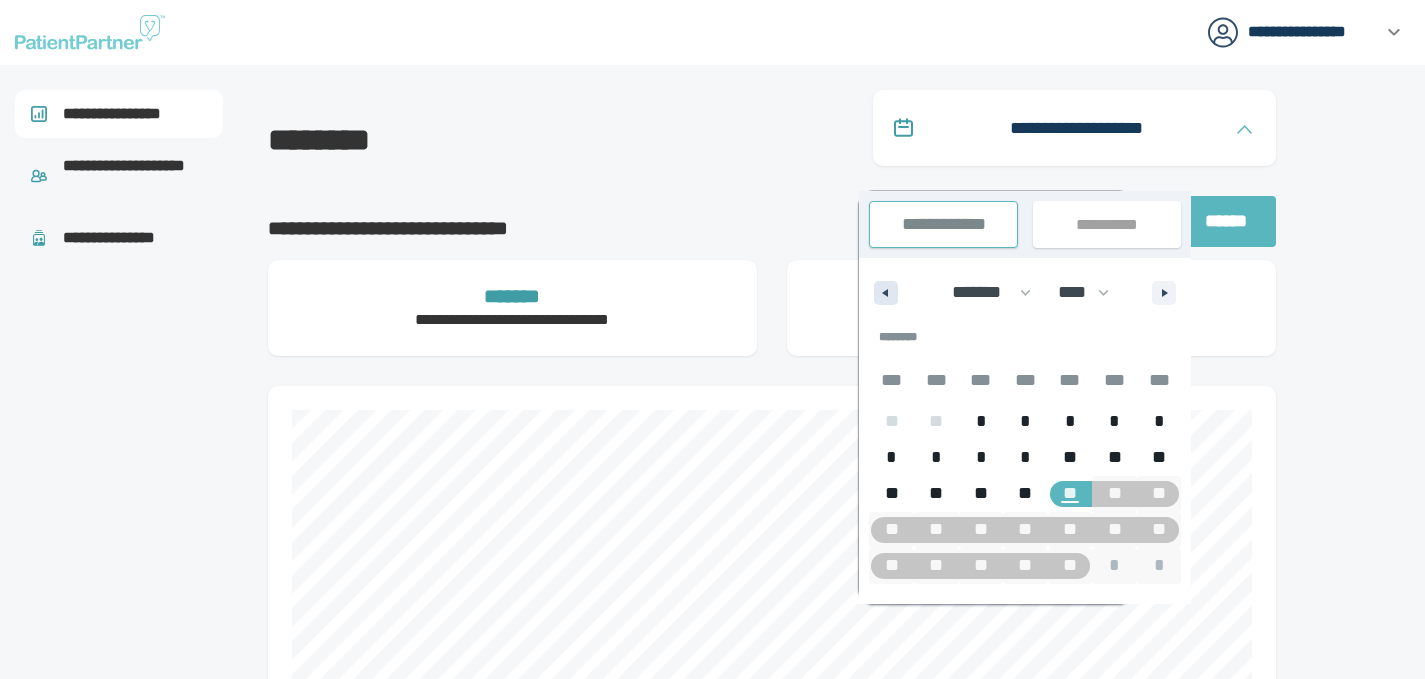 click at bounding box center (883, 293) 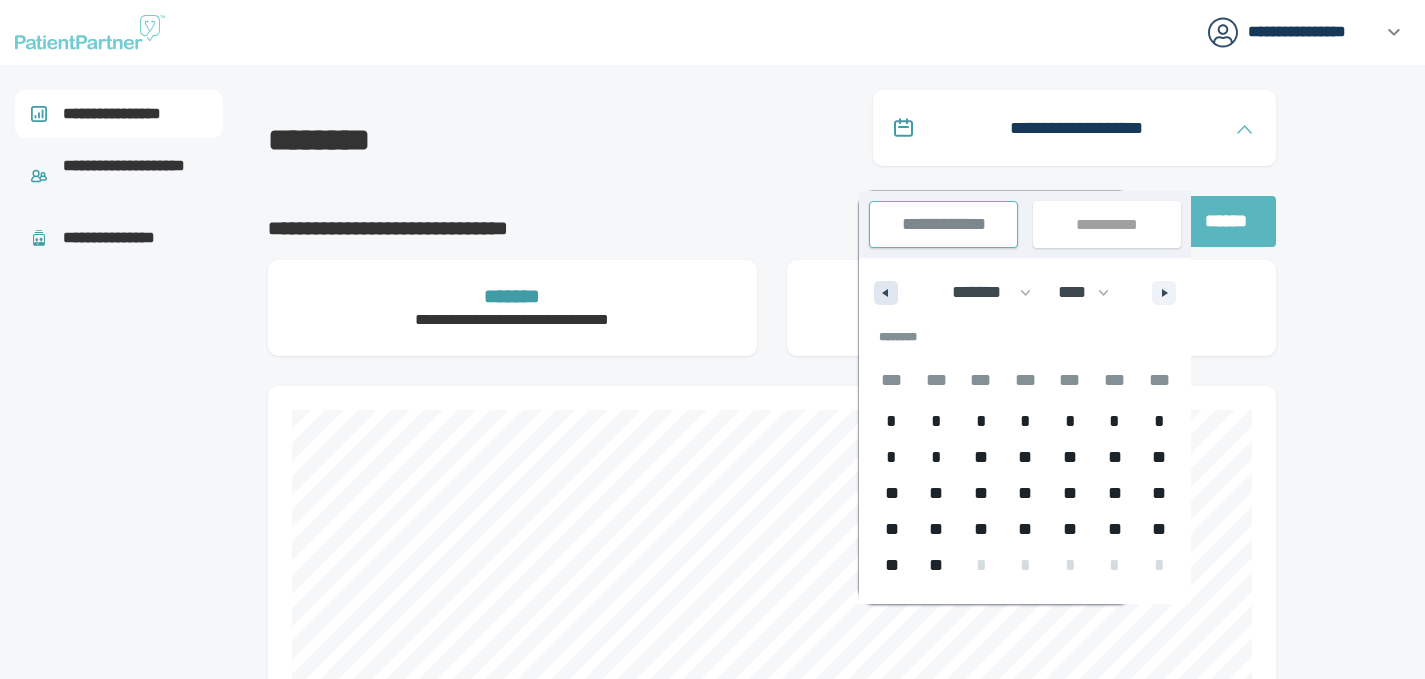 click at bounding box center (883, 293) 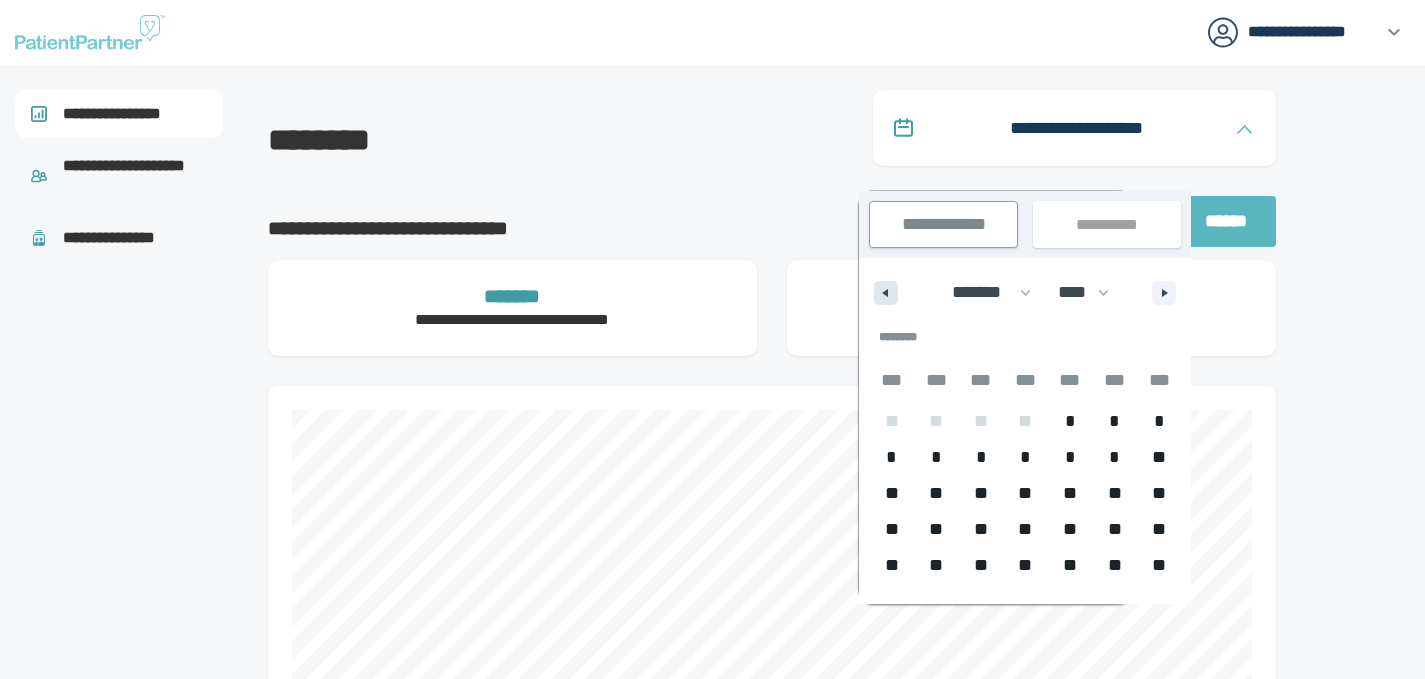 click at bounding box center (883, 293) 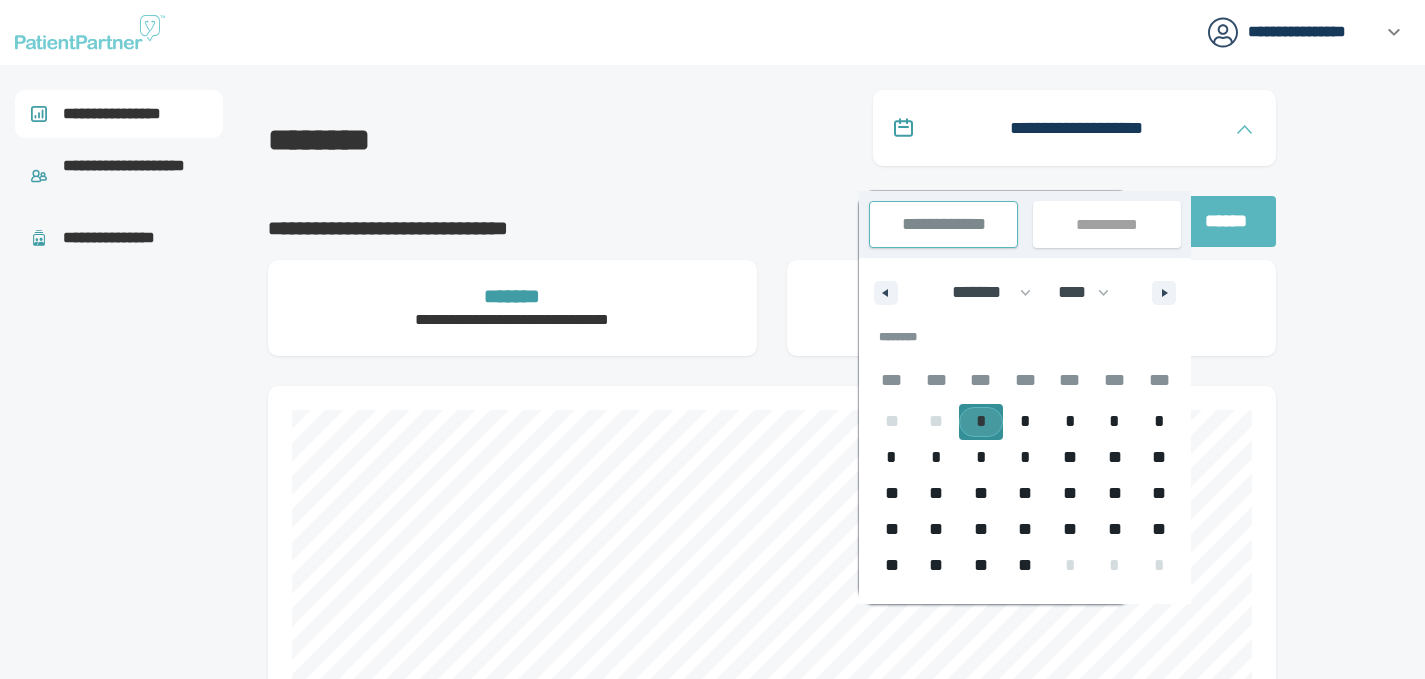 click on "*" at bounding box center (981, 421) 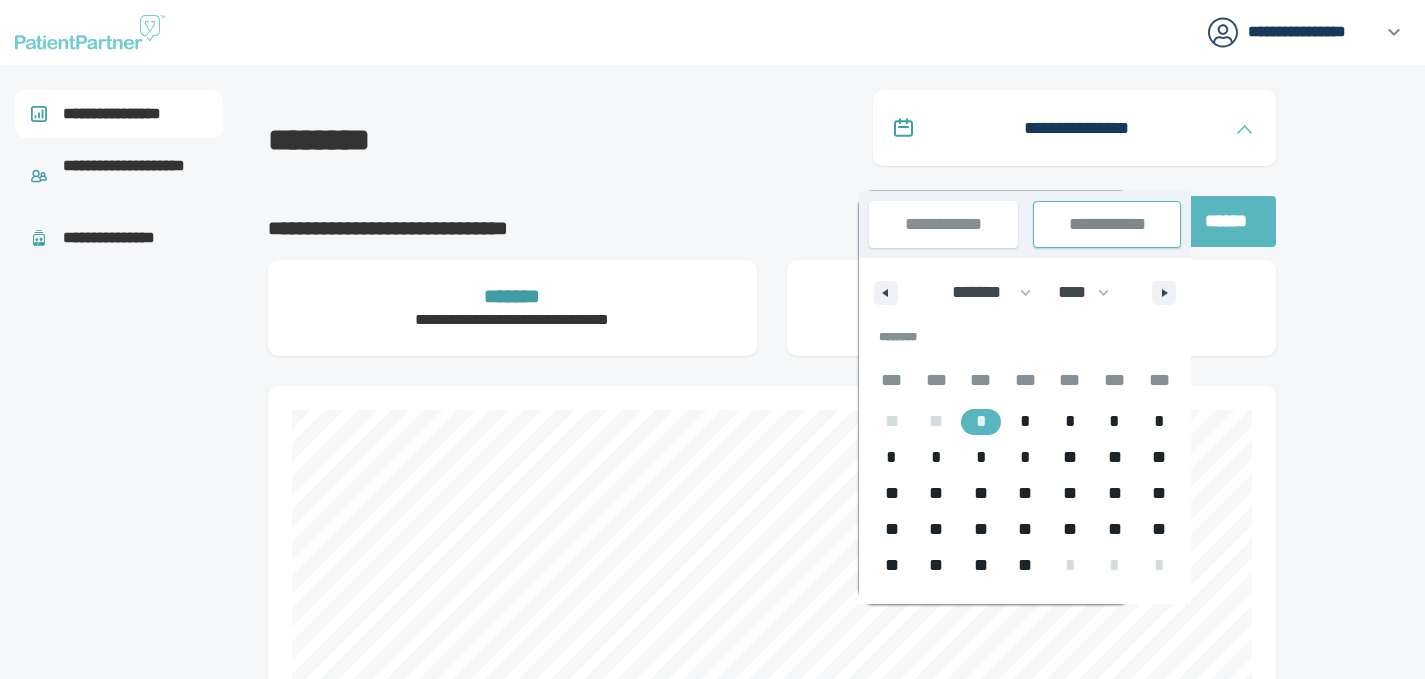 click on "******* ******** ***** ***** *** **** **** ****** ********* ******* ******** ******** **** **** **** **** **** **** **** **** **** **** **** **** **** **** **** **** **** **** **** **** **** **** **** **** **** **** **** **** **** **** **** **** **** **** **** **** **** **** **** **** **** **** **** **** **** **** **** **** **** **** **** **** **** **** **** **** **** **** **** **** **** **** **** **** **** **** **** **** **** **** **** **** **** **** **** **** **** **** **** **** **** **** **** **** **** **** **** **** **** **** **** **** **** **** **** **** **** **** **** **** ****" at bounding box center [1025, 288] 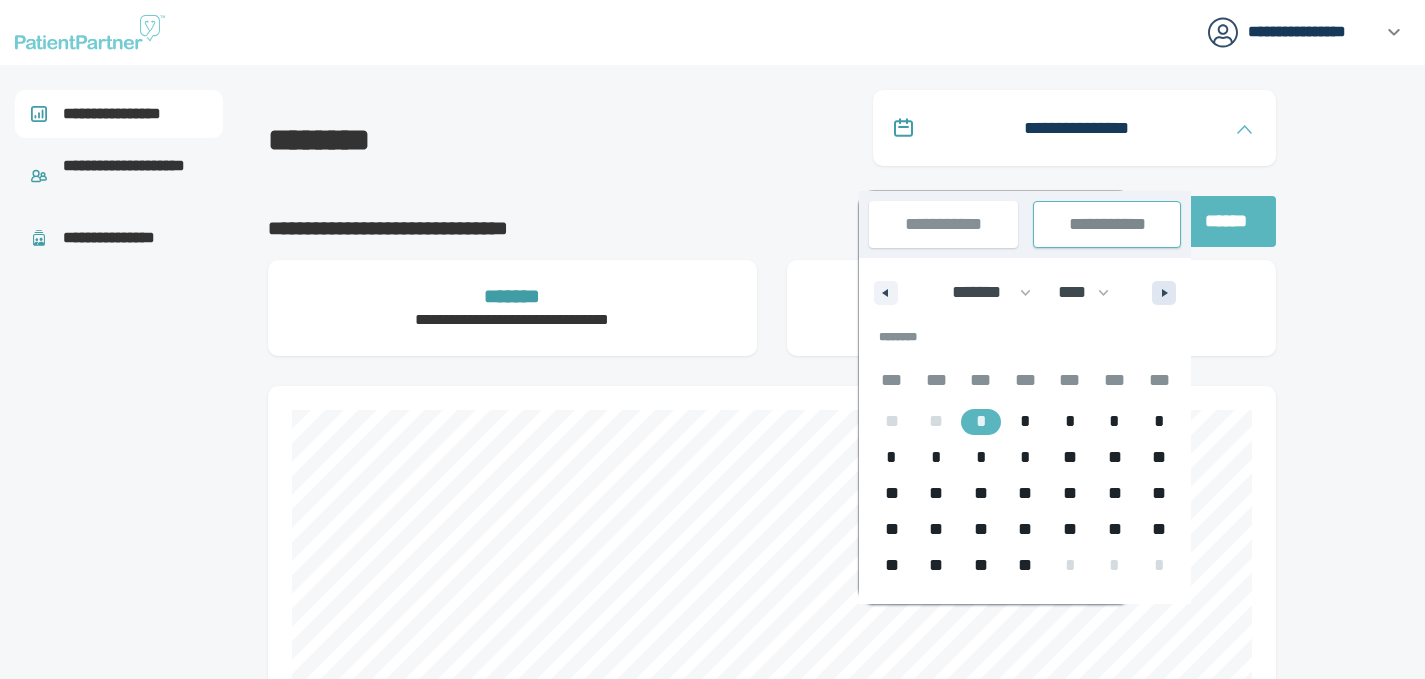 click on "******* ******** ***** ***** *** **** **** ****** ********* ******* ******** ******** **** **** **** **** **** **** **** **** **** **** **** **** **** **** **** **** **** **** **** **** **** **** **** **** **** **** **** **** **** **** **** **** **** **** **** **** **** **** **** **** **** **** **** **** **** **** **** **** **** **** **** **** **** **** **** **** **** **** **** **** **** **** **** **** **** **** **** **** **** **** **** **** **** **** **** **** **** **** **** **** **** **** **** **** **** **** **** **** **** **** **** **** **** **** **** **** **** **** **** **** ****" at bounding box center [1025, 288] 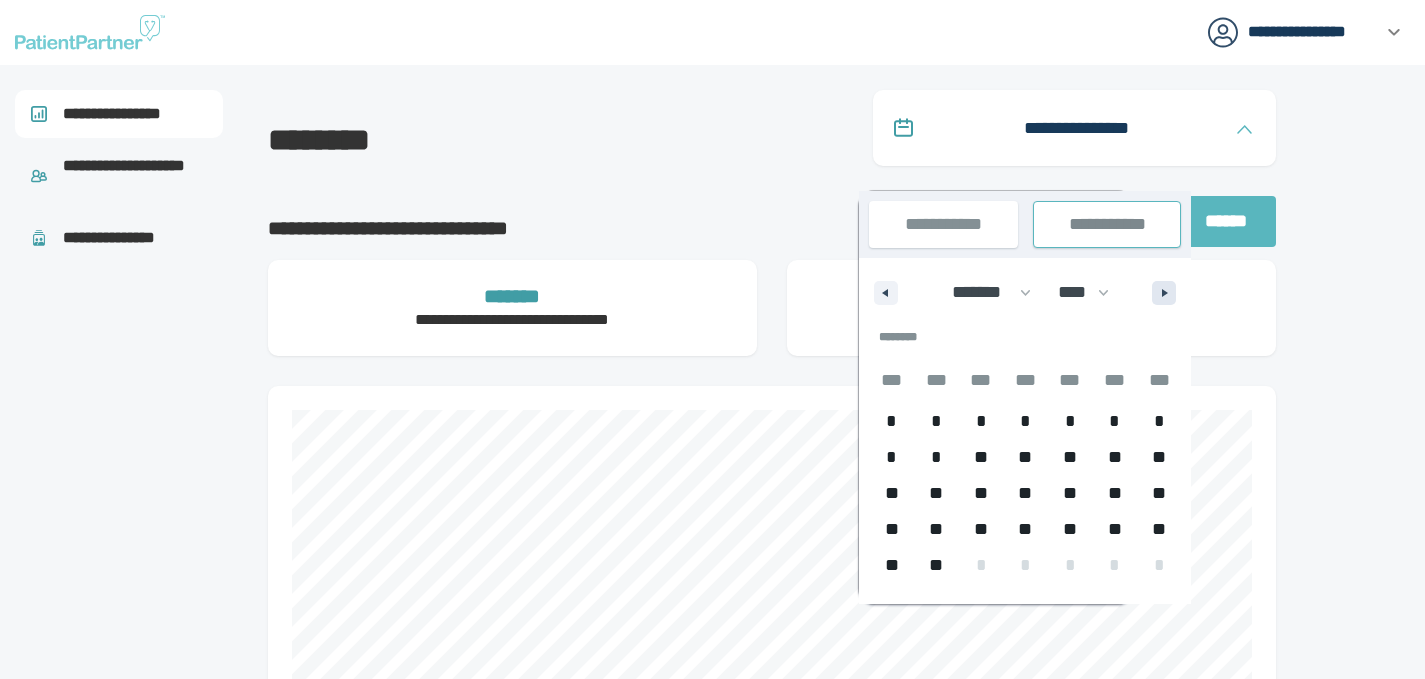 click at bounding box center [1164, 293] 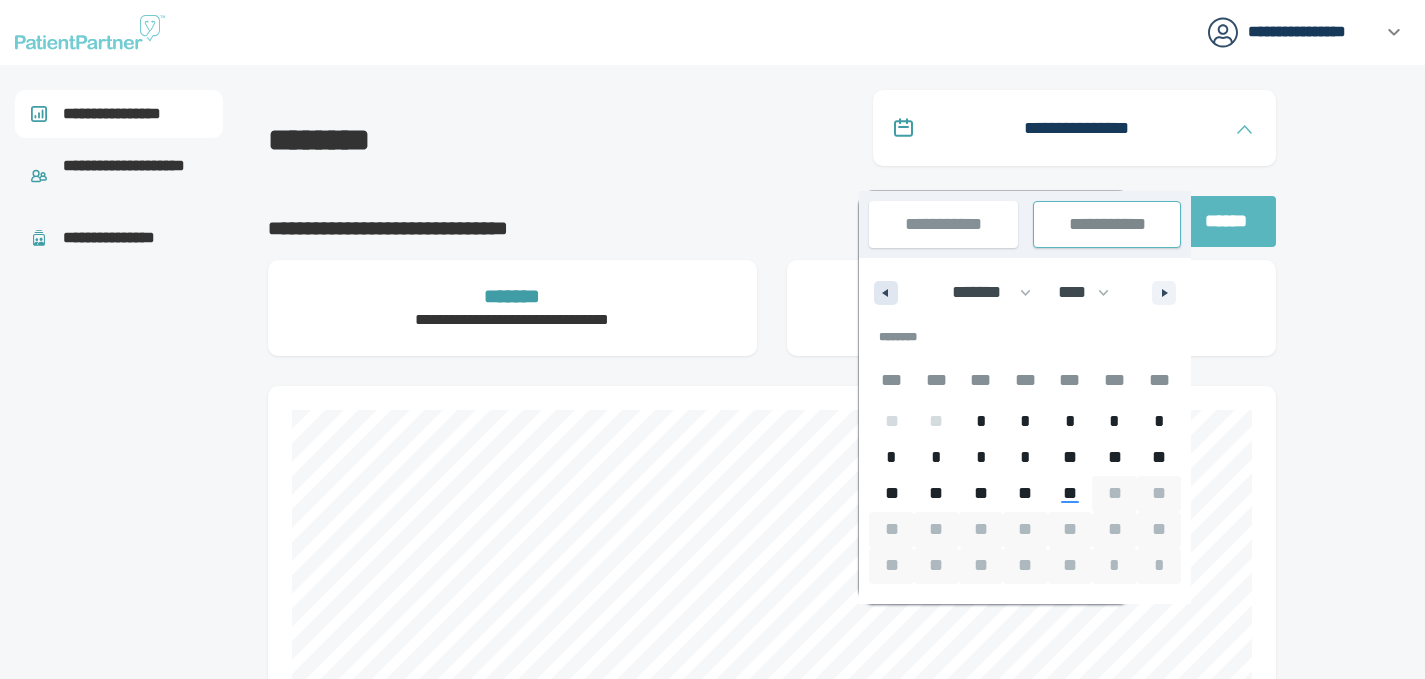 click at bounding box center (886, 293) 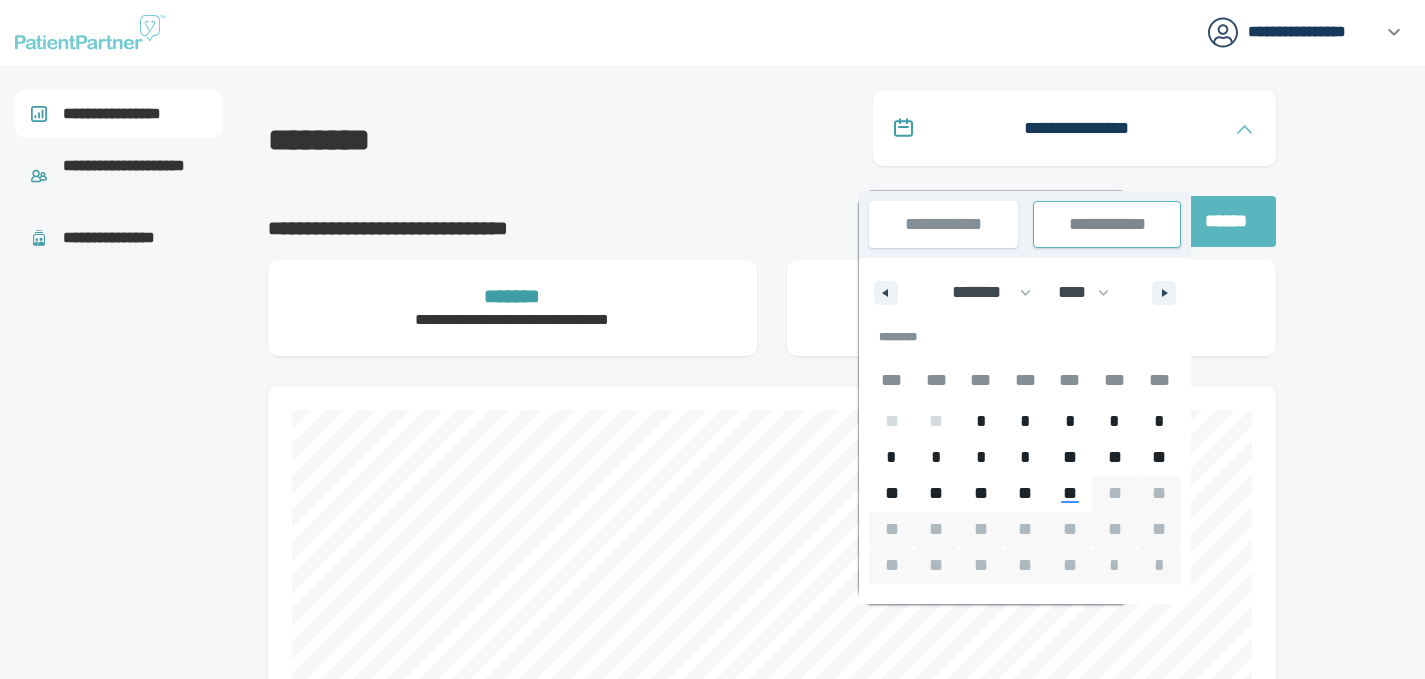 select on "*" 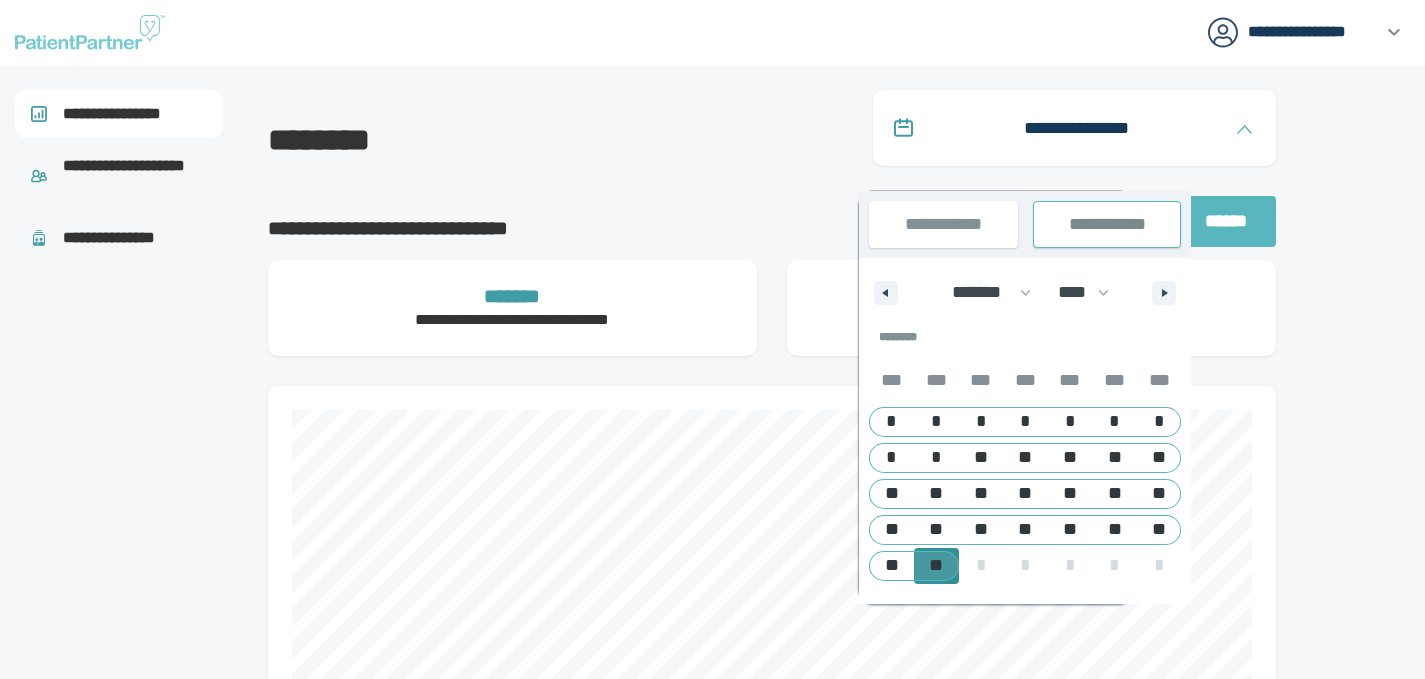 click on "**" at bounding box center (936, 565) 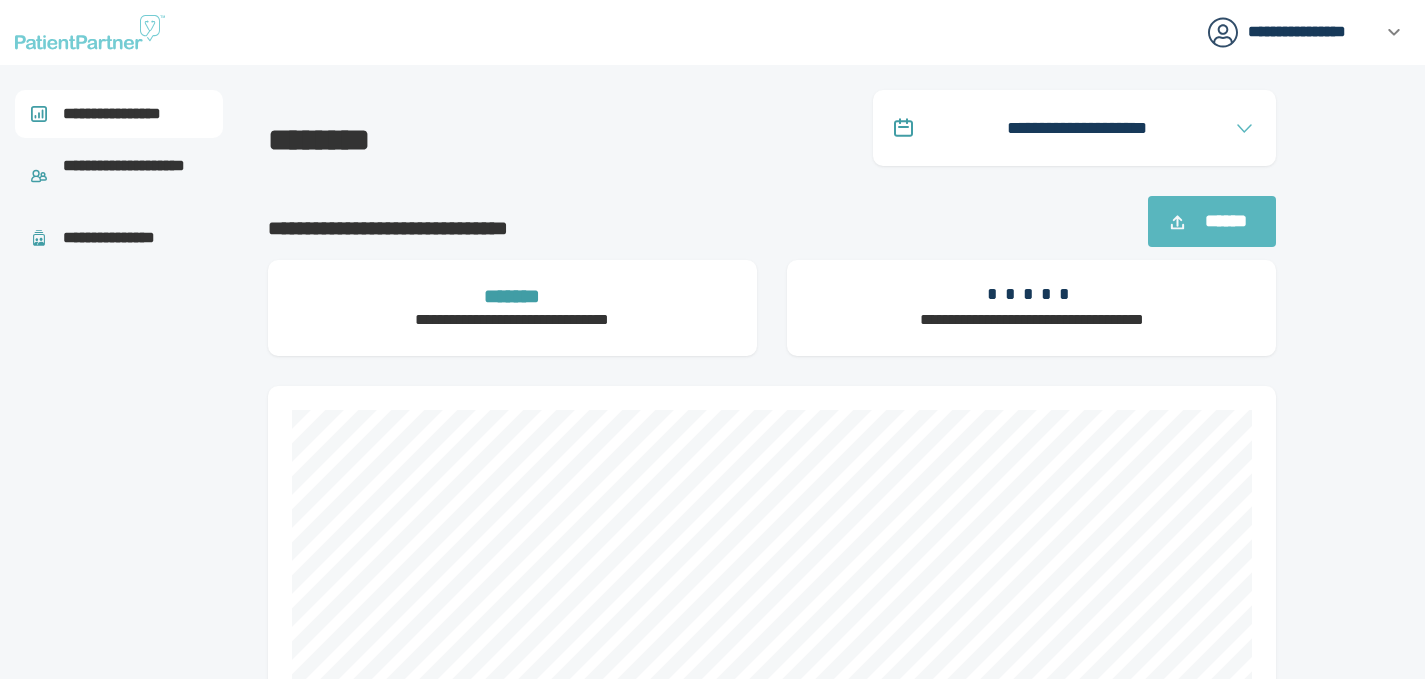 click on "******" at bounding box center [1225, 221] 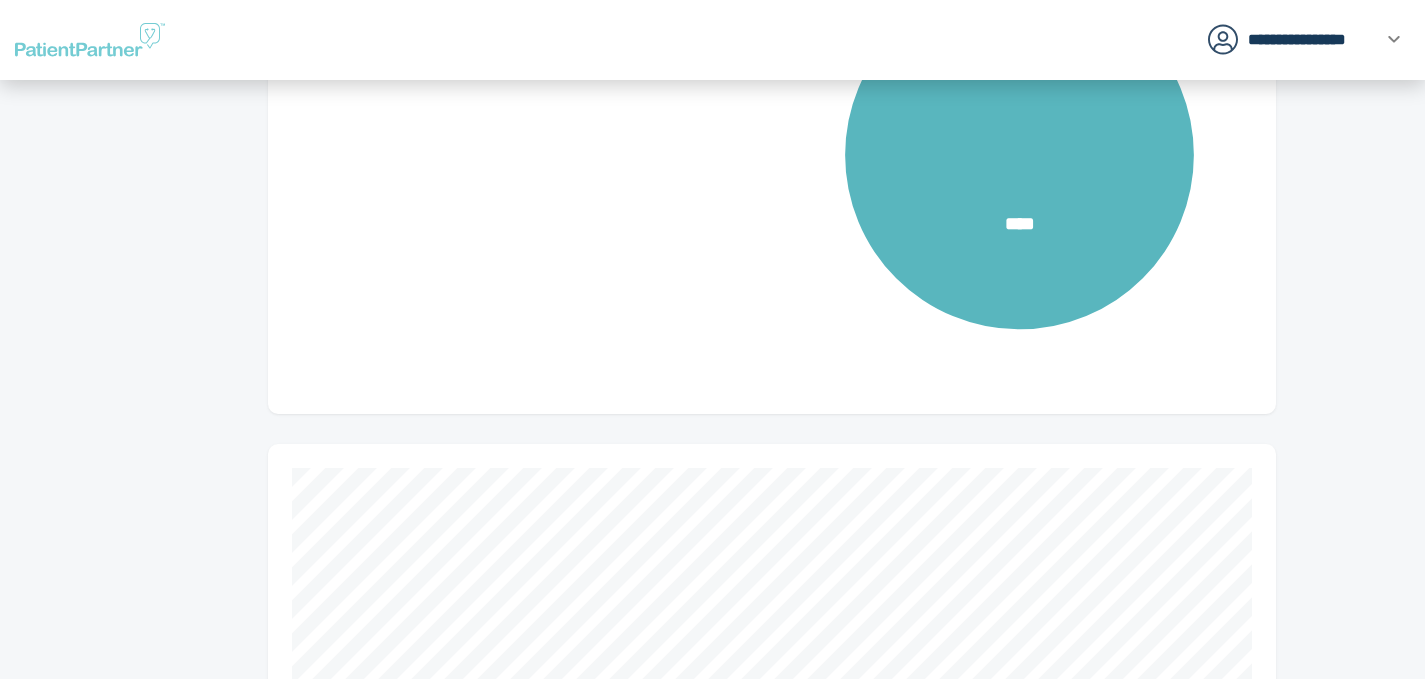 scroll, scrollTop: 0, scrollLeft: 0, axis: both 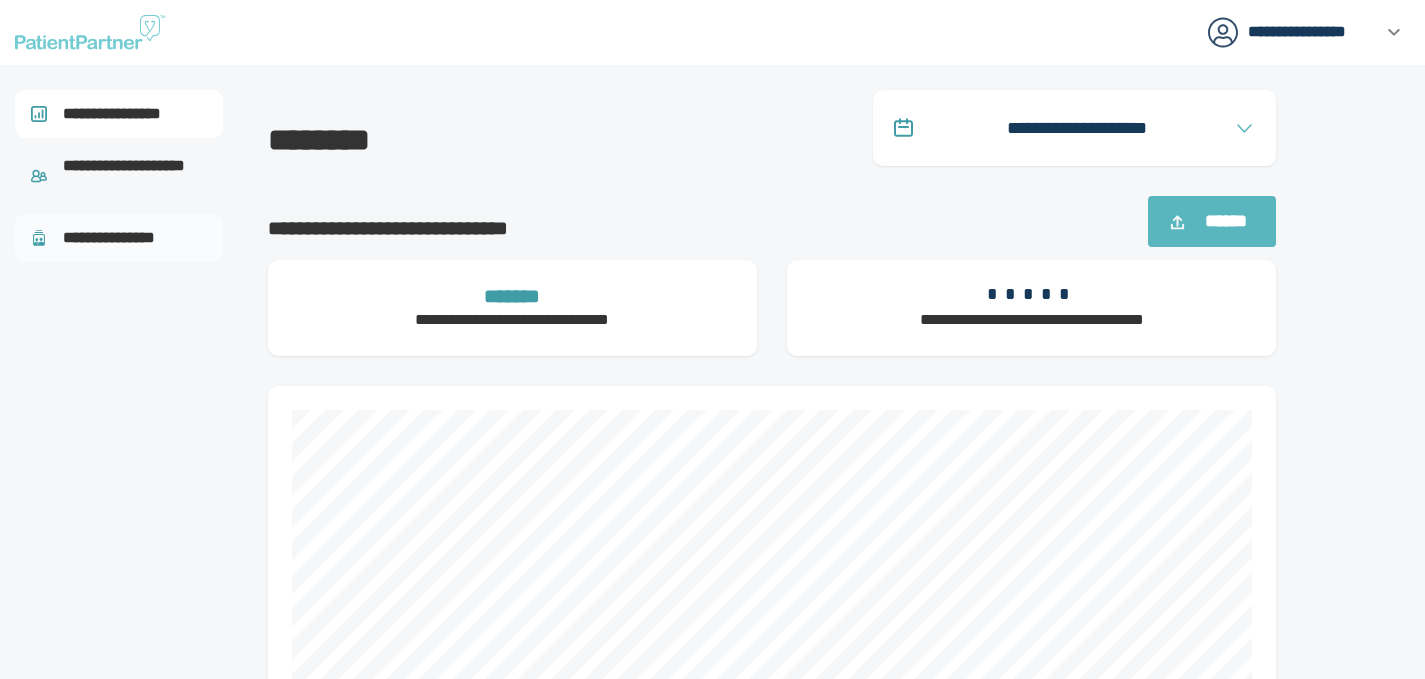 click on "**********" at bounding box center (122, 238) 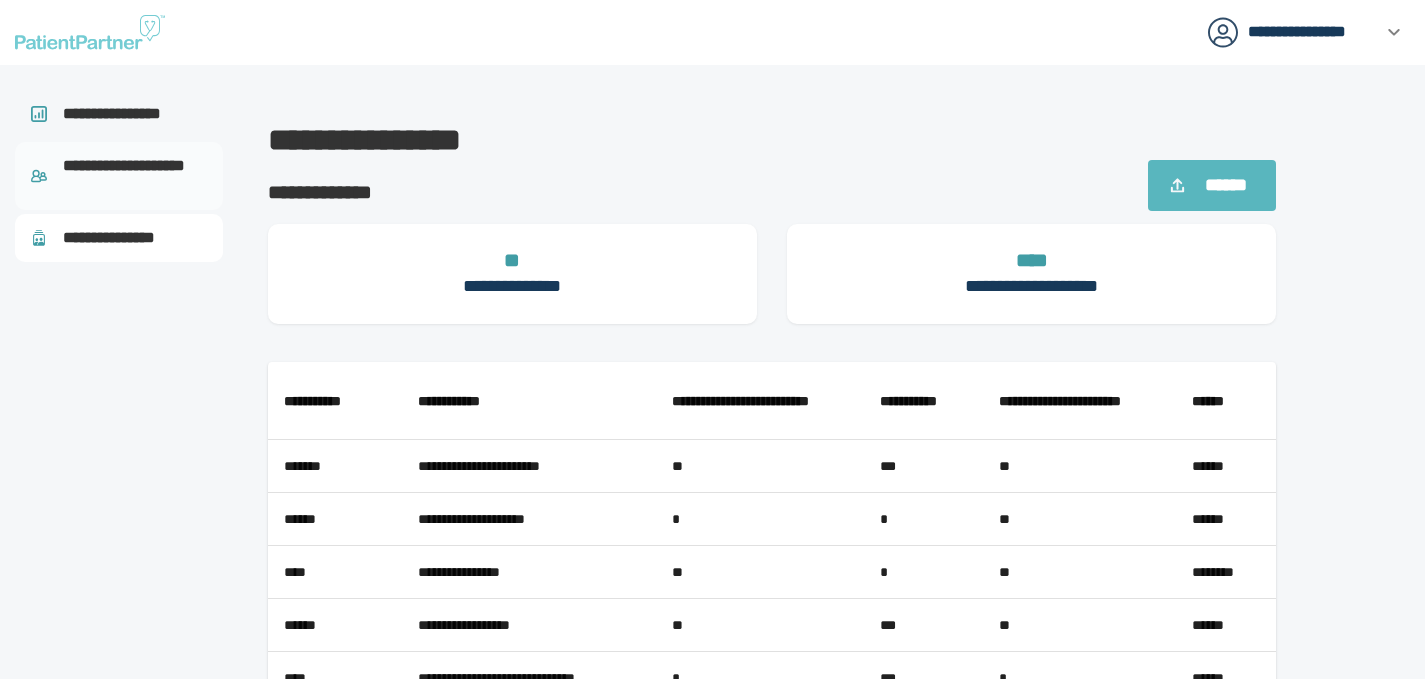click on "**********" at bounding box center (135, 176) 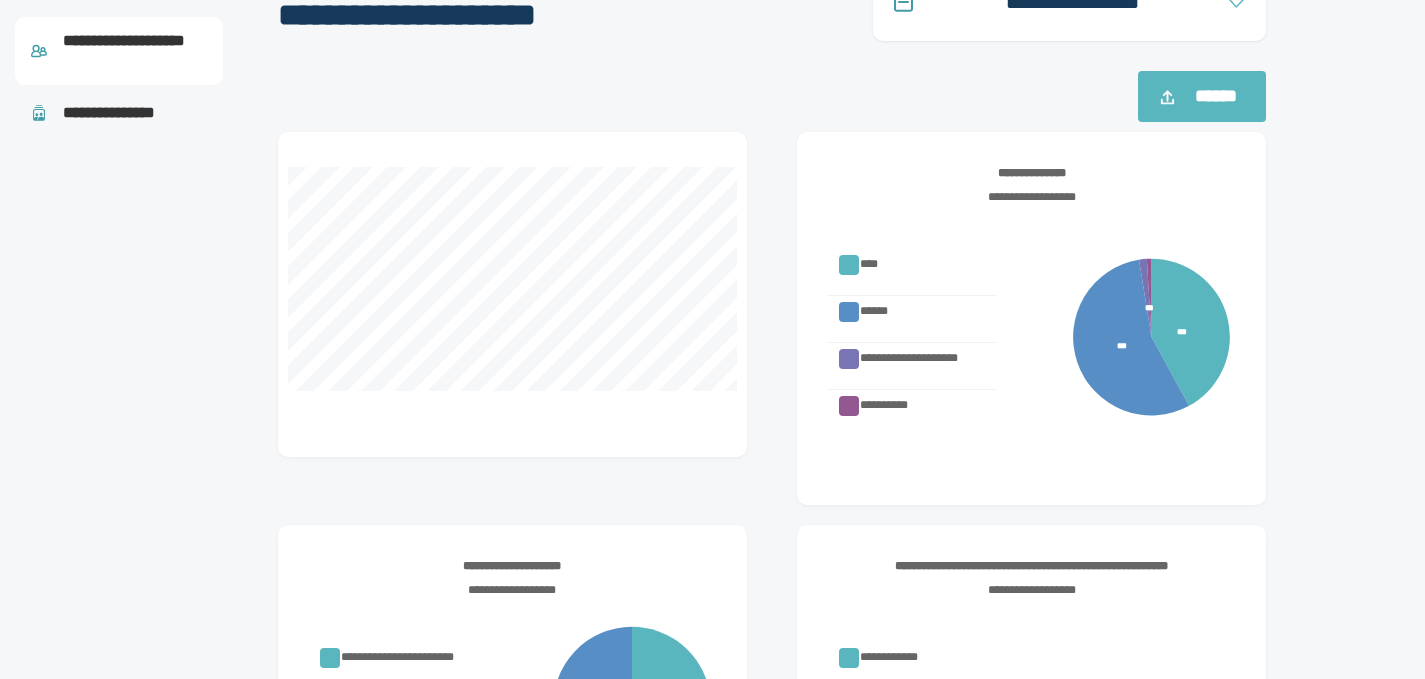scroll, scrollTop: 129, scrollLeft: 0, axis: vertical 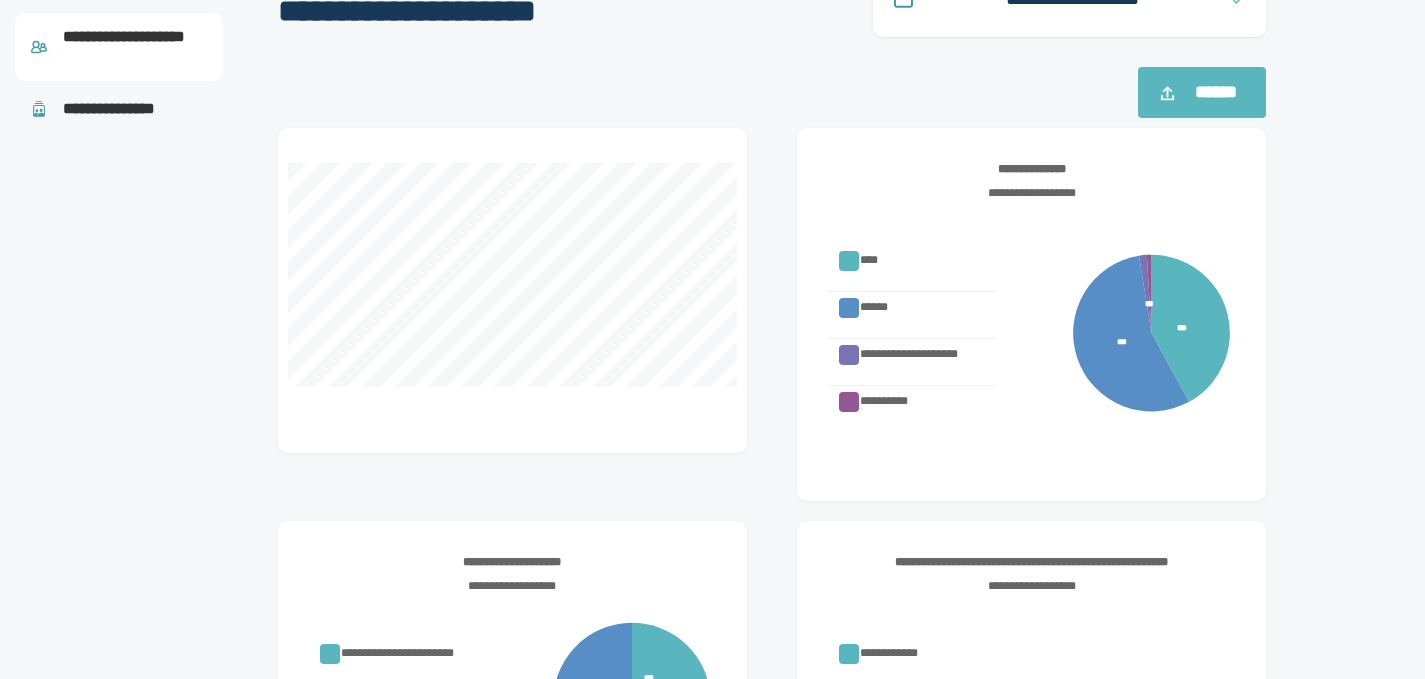 click 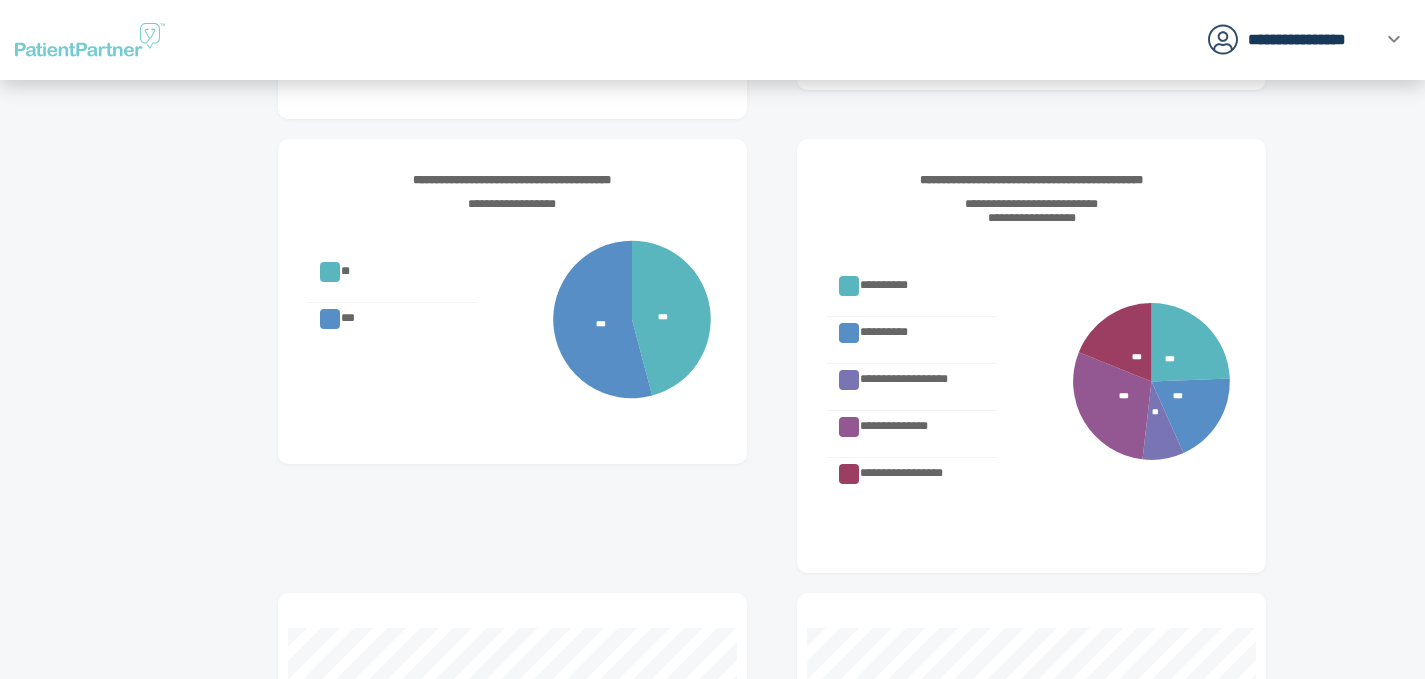 scroll, scrollTop: 1473, scrollLeft: 0, axis: vertical 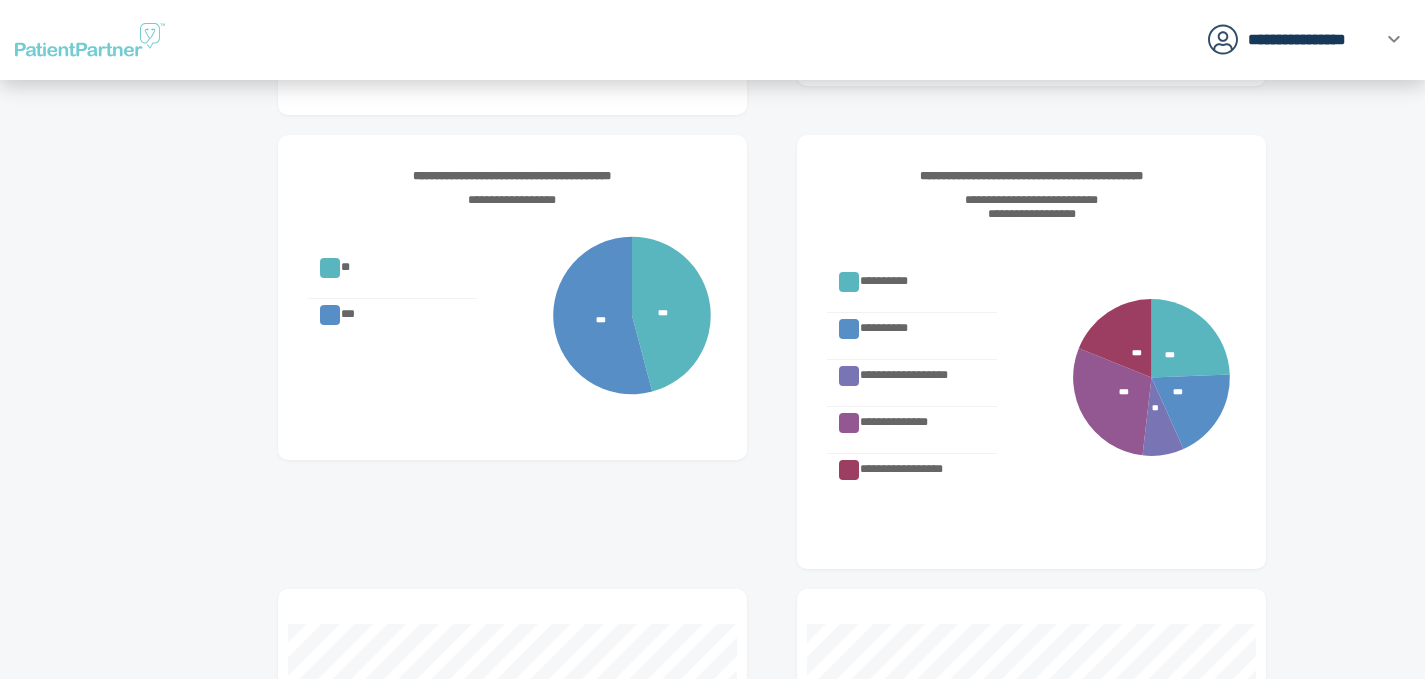 click on "**********" at bounding box center (772, -17) 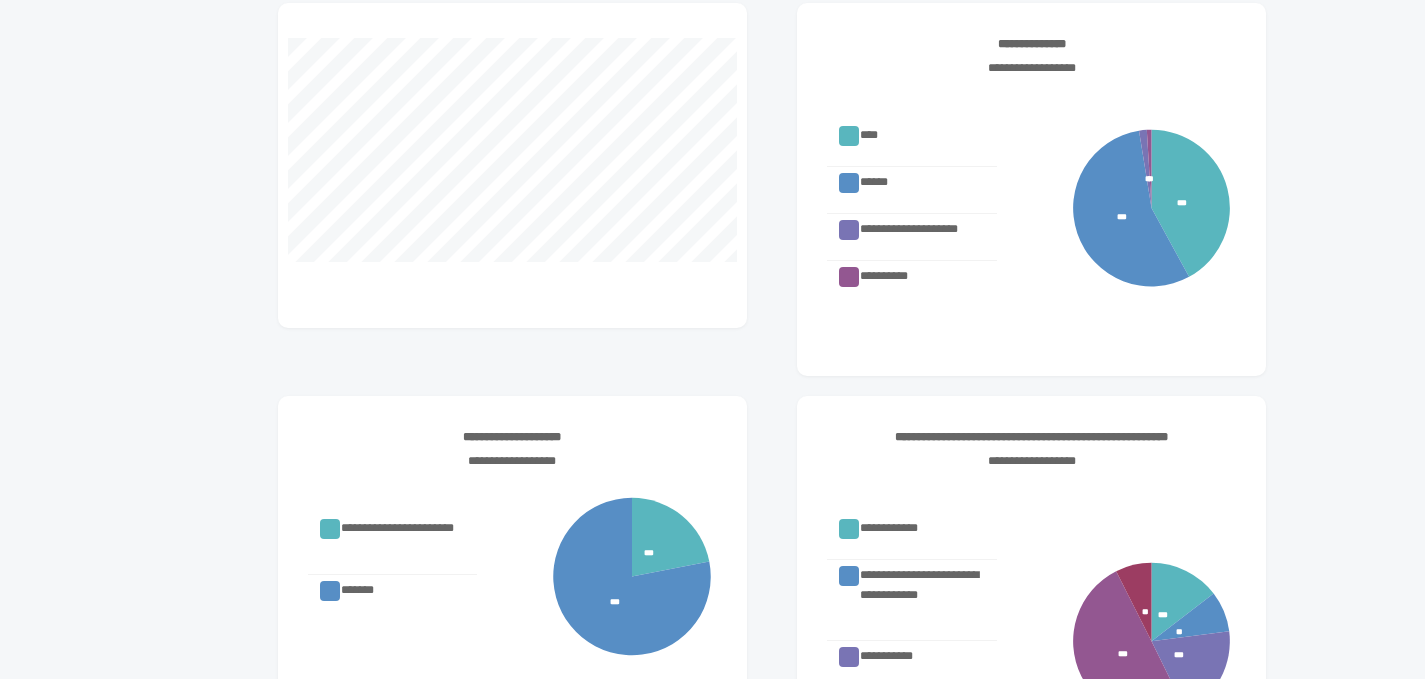 scroll, scrollTop: 0, scrollLeft: 0, axis: both 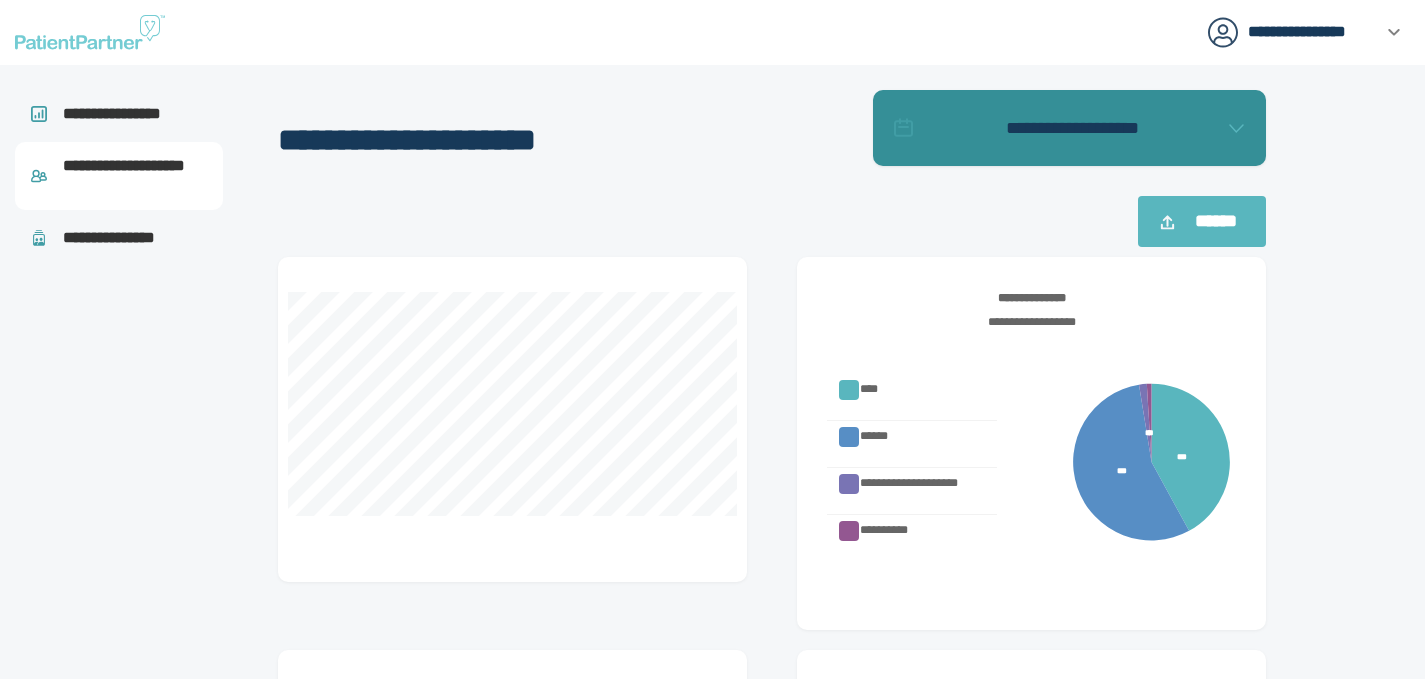 click on "**********" at bounding box center [1072, 128] 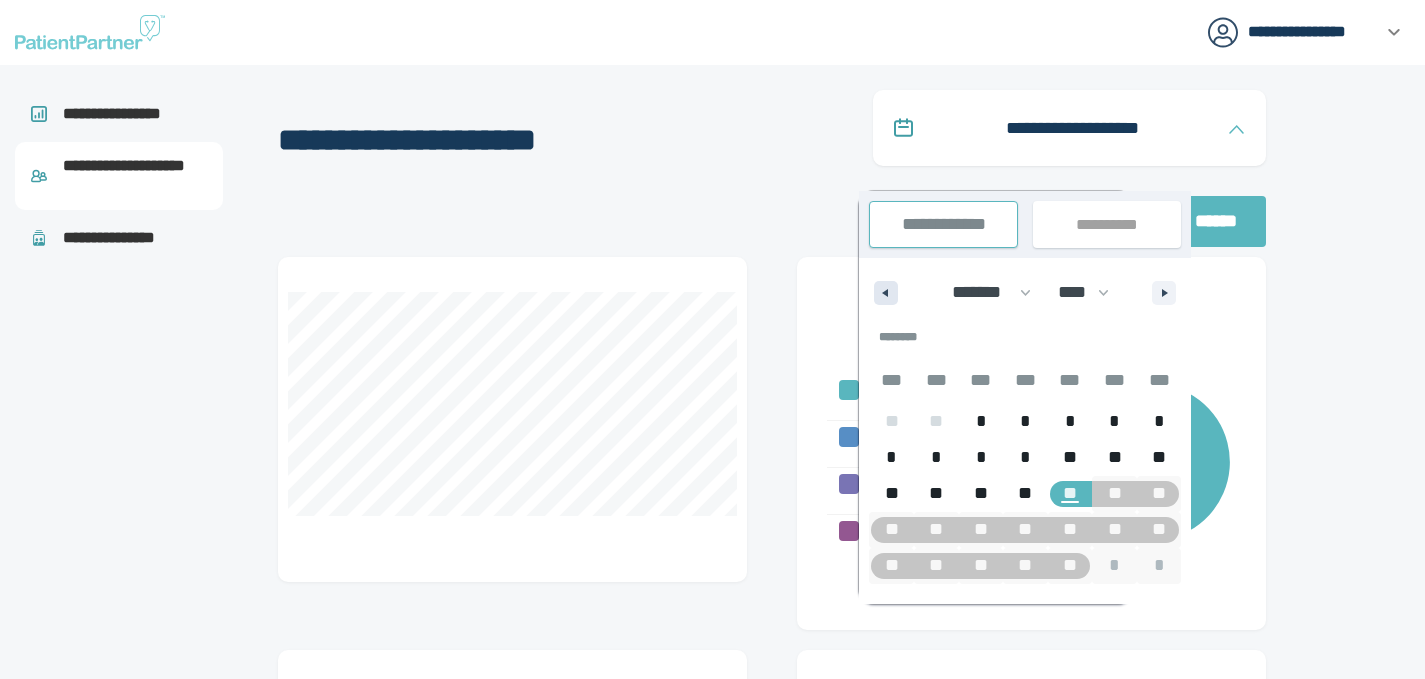 click at bounding box center [883, 293] 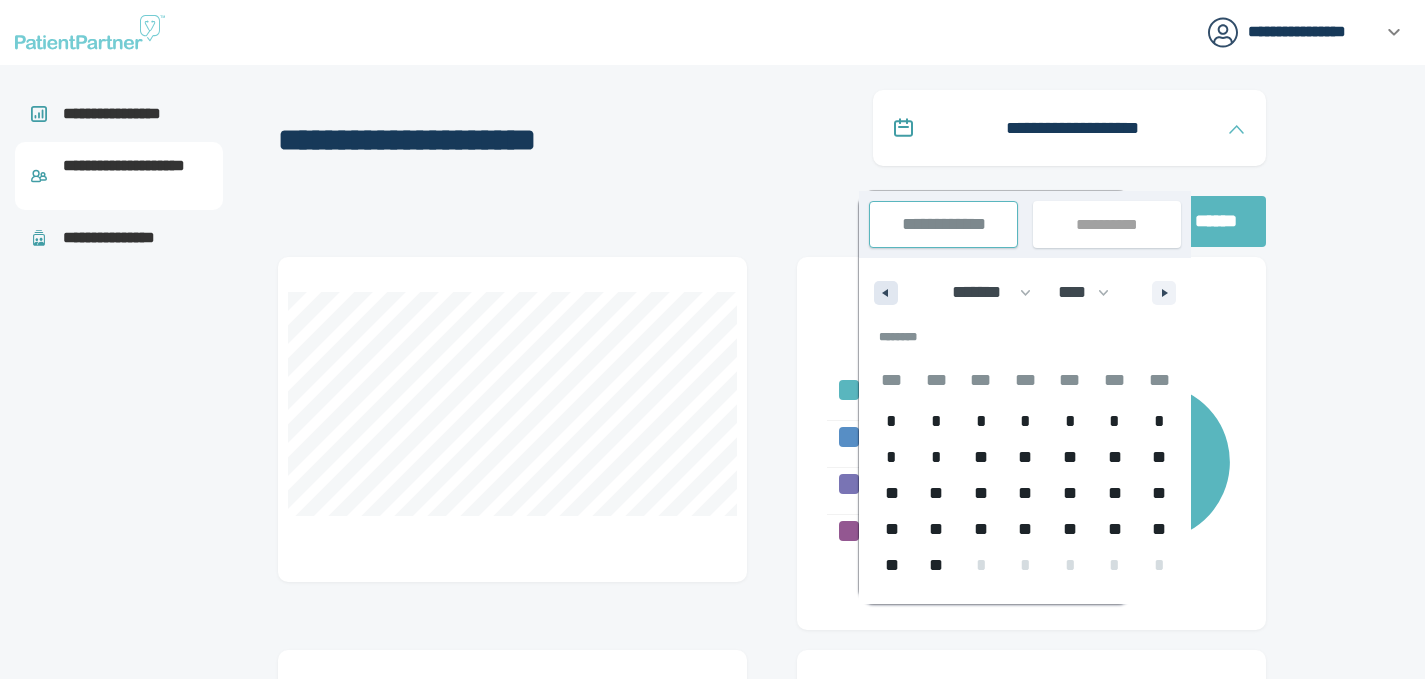 click at bounding box center (883, 293) 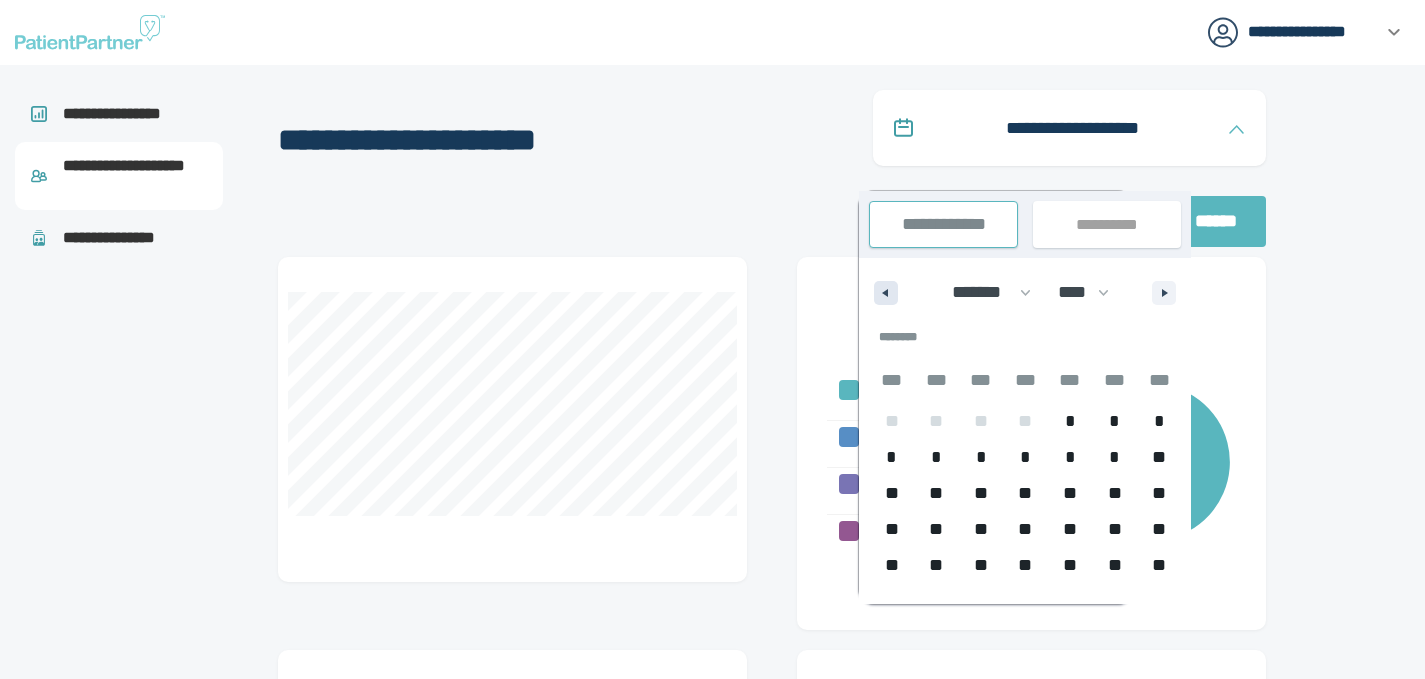 click at bounding box center [883, 293] 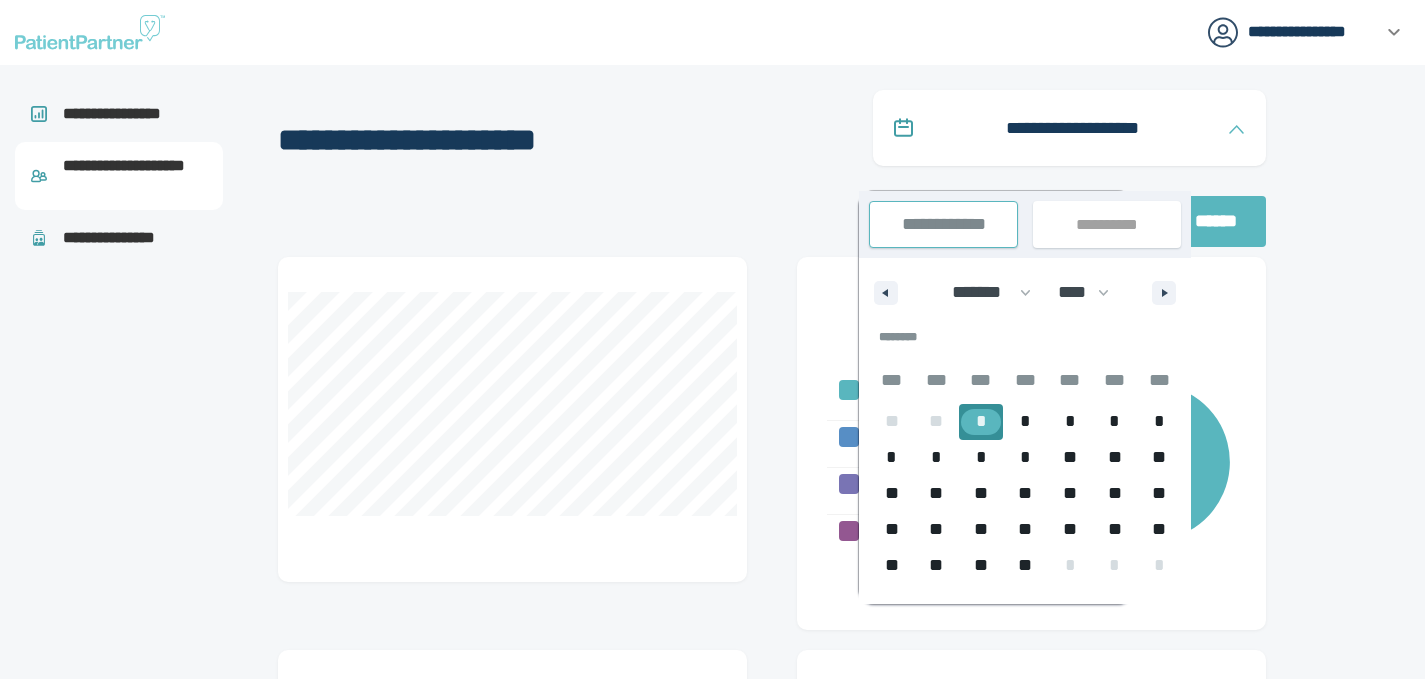 click on "*" at bounding box center [981, 422] 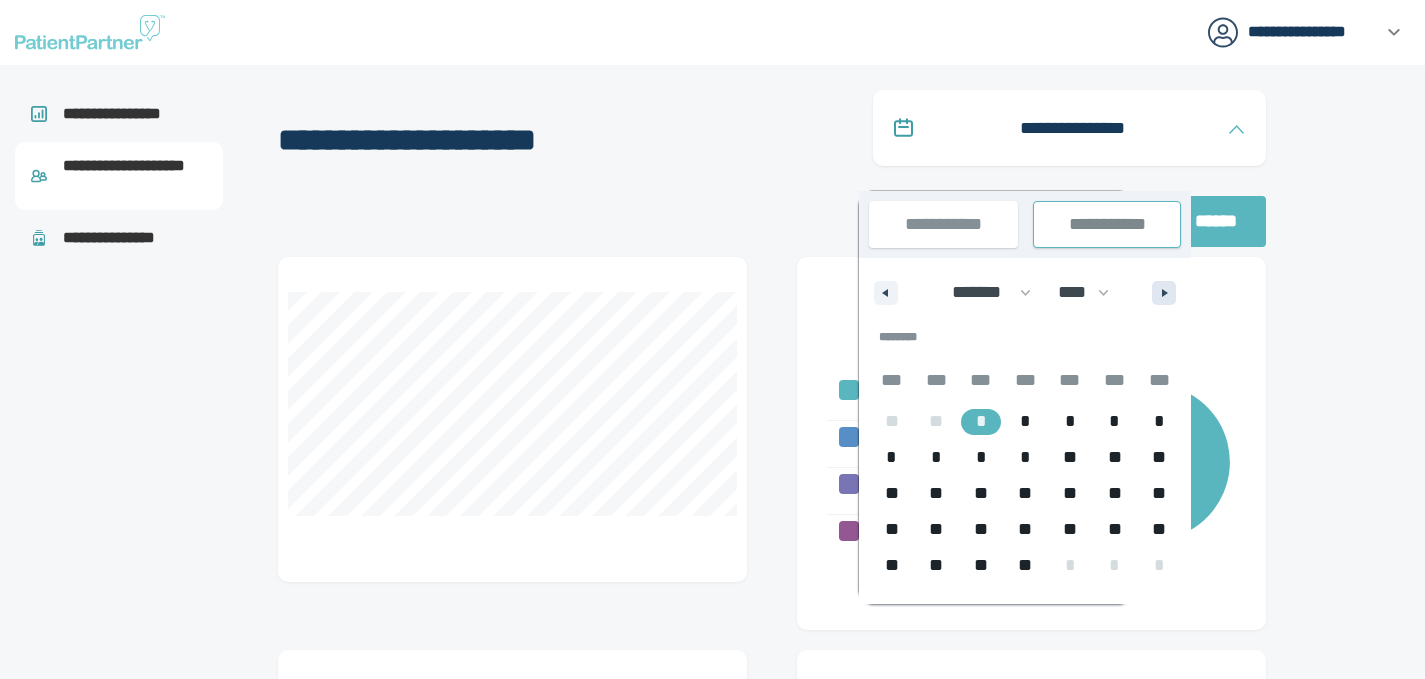 click at bounding box center (1164, 293) 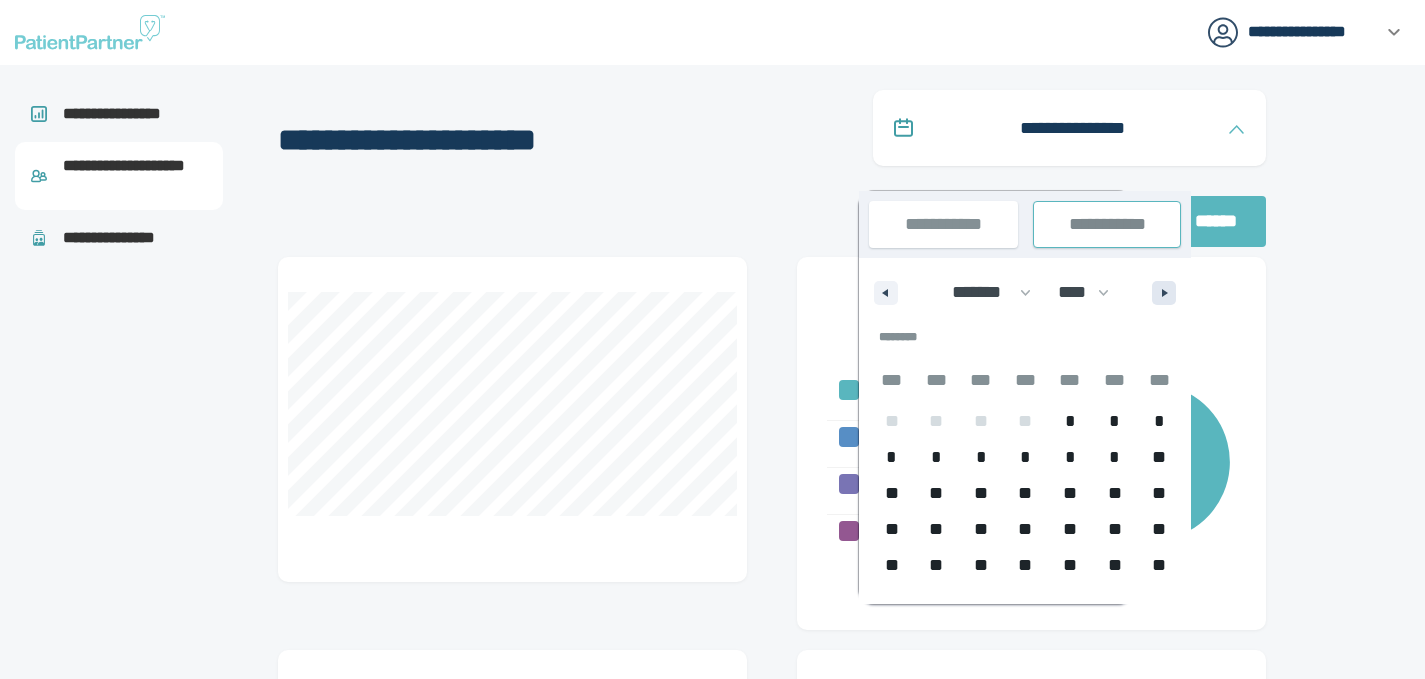 click at bounding box center [1164, 293] 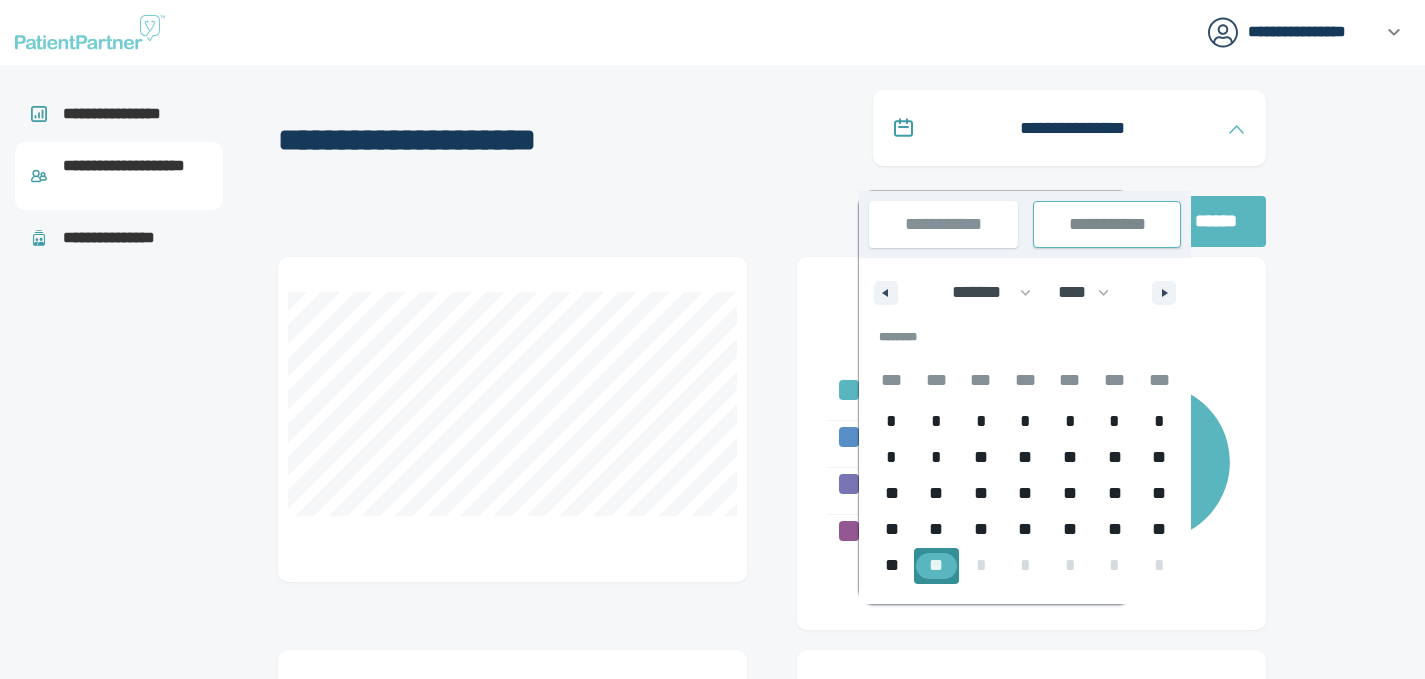 click on "**" at bounding box center [936, 566] 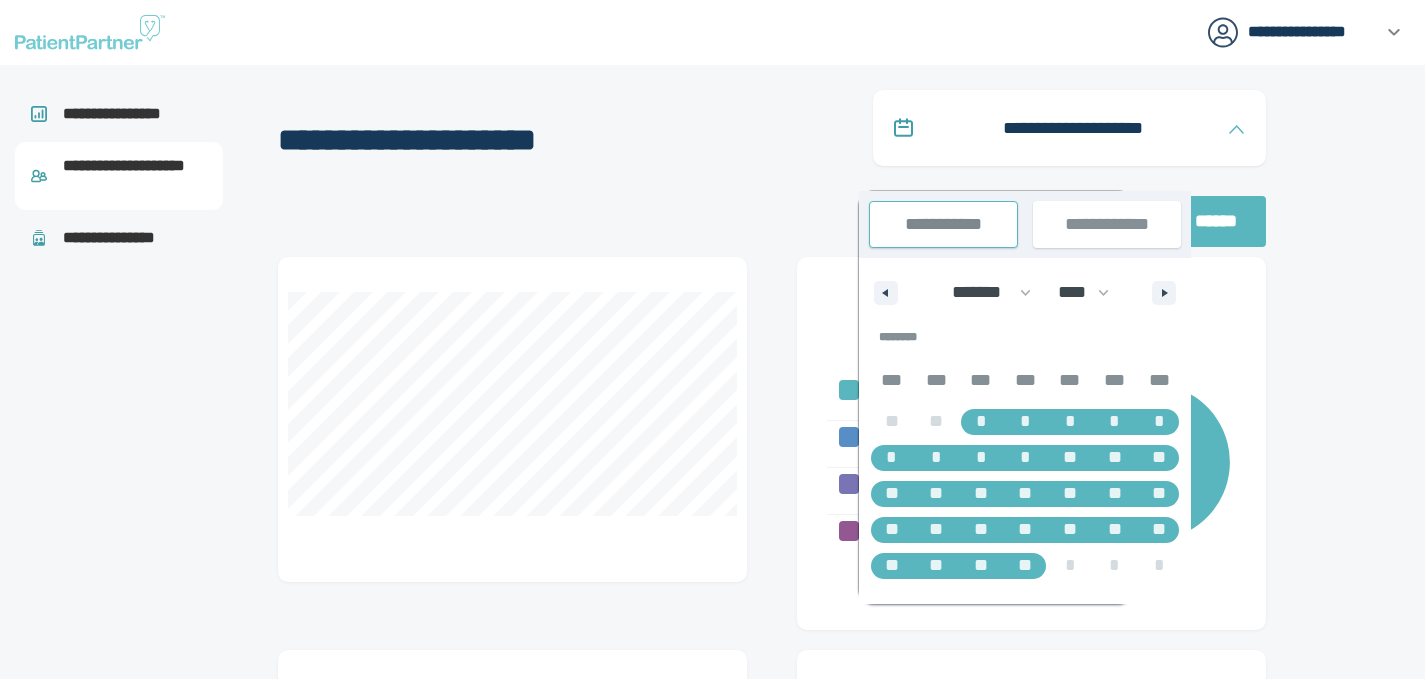 click on "******" at bounding box center (1215, 221) 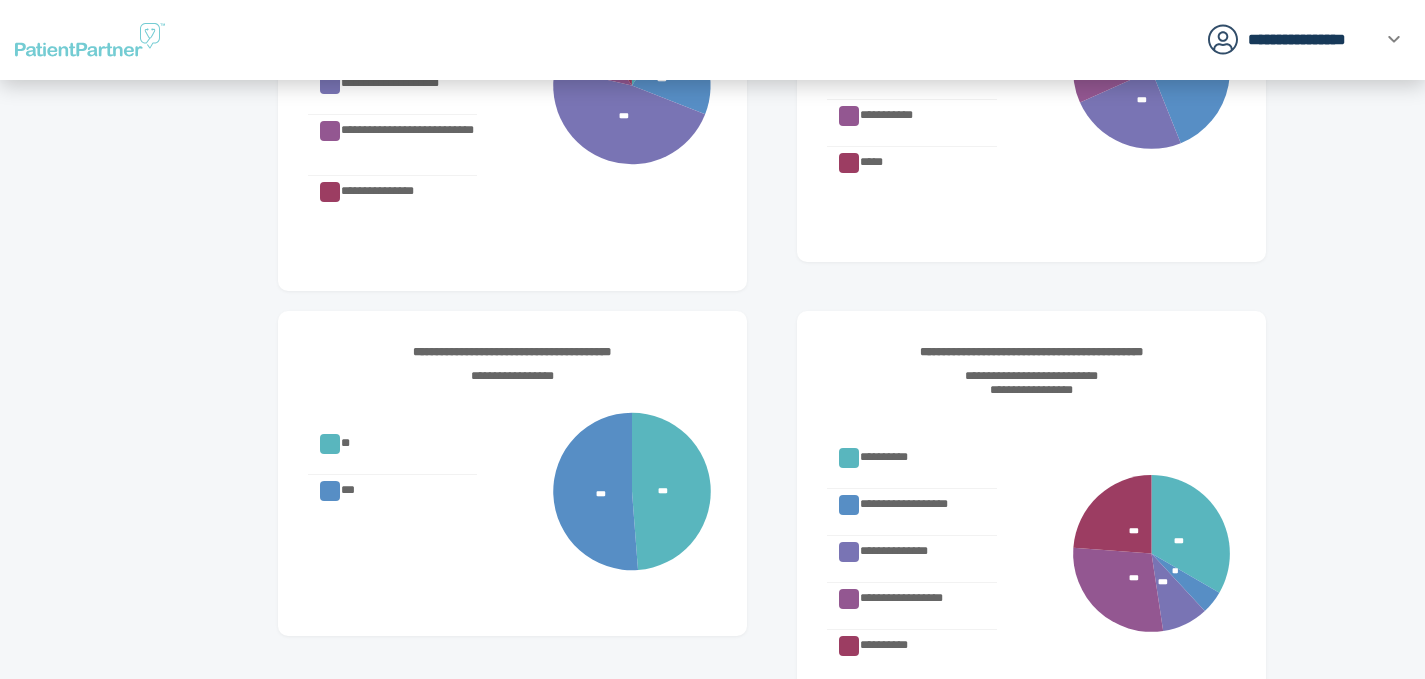 scroll, scrollTop: 1321, scrollLeft: 0, axis: vertical 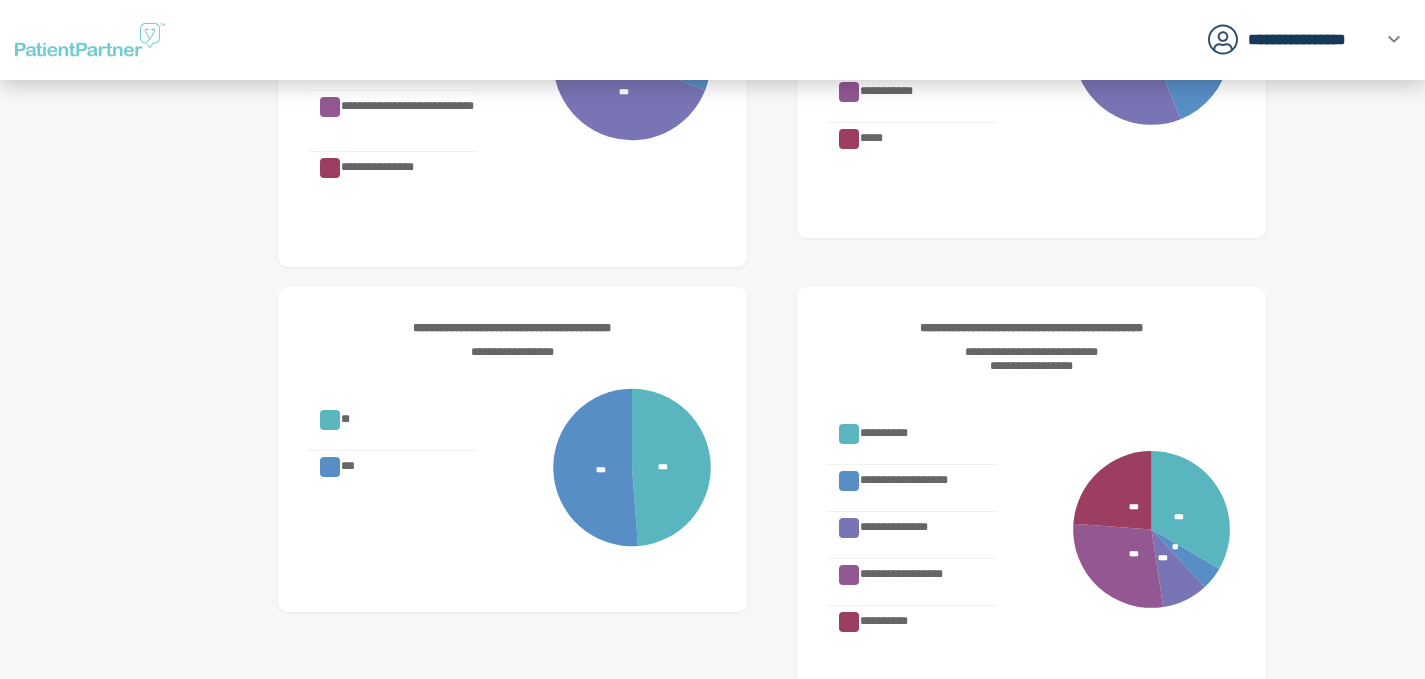 click on "**********" at bounding box center (772, 135) 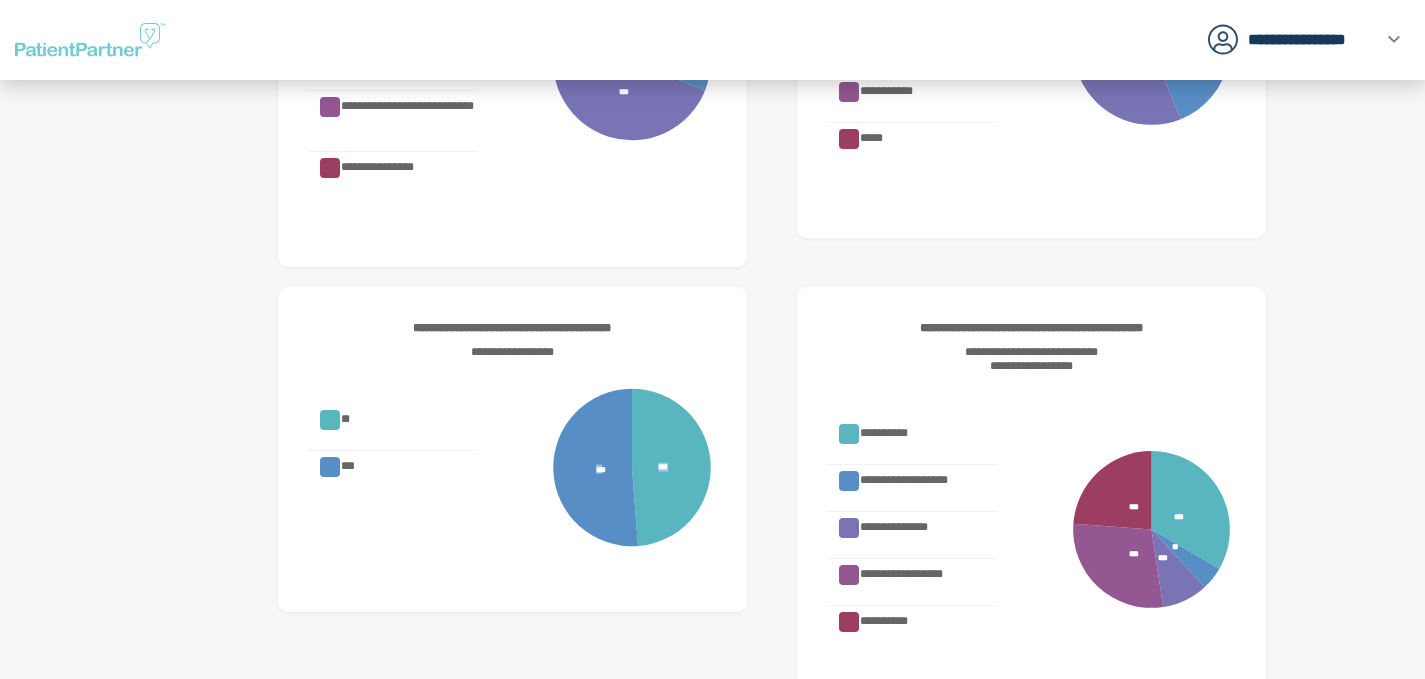 drag, startPoint x: 587, startPoint y: 465, endPoint x: 601, endPoint y: 464, distance: 14.035668 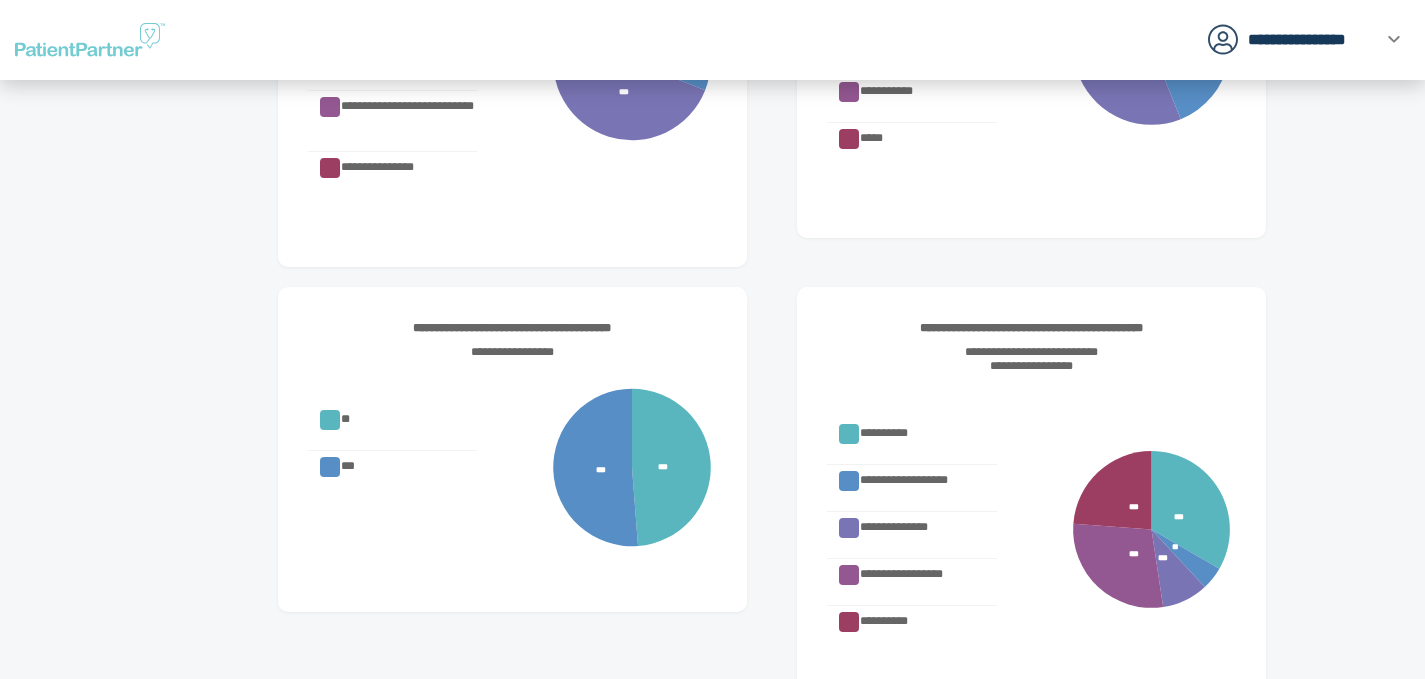 click at bounding box center [1365, 135] 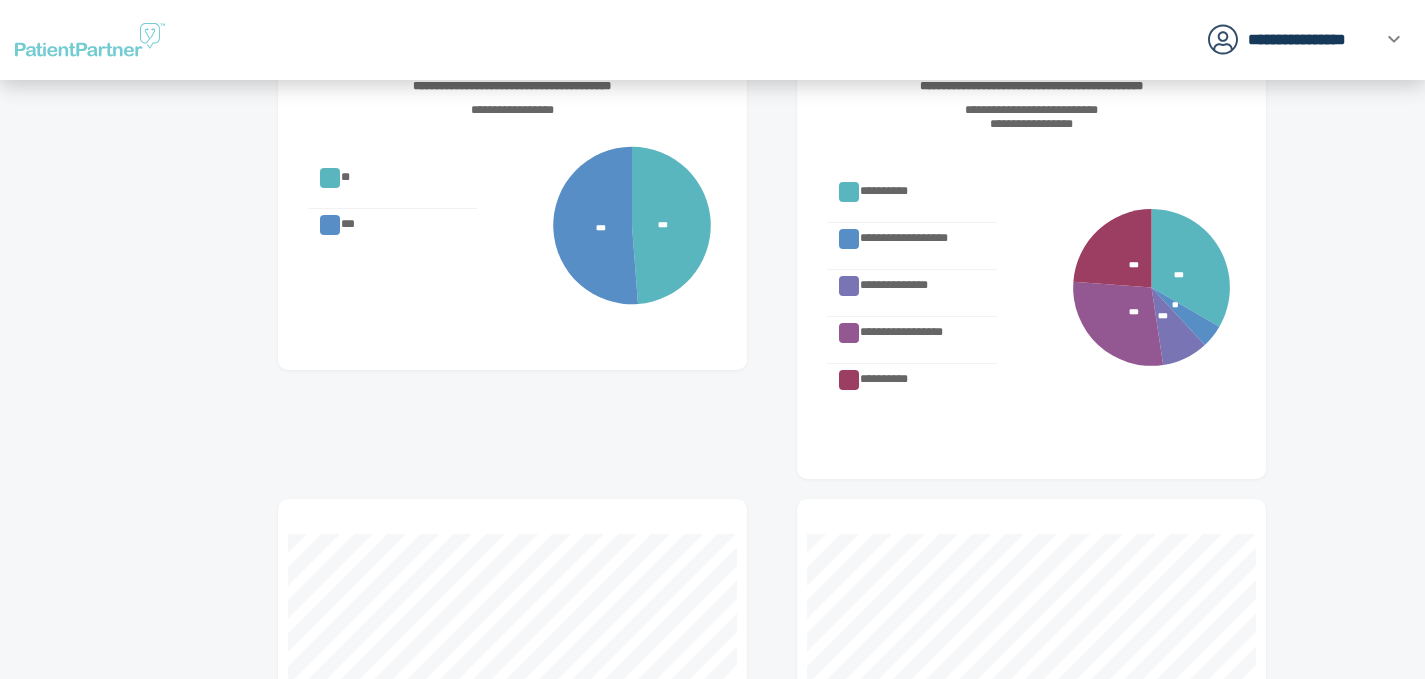 scroll, scrollTop: 1563, scrollLeft: 0, axis: vertical 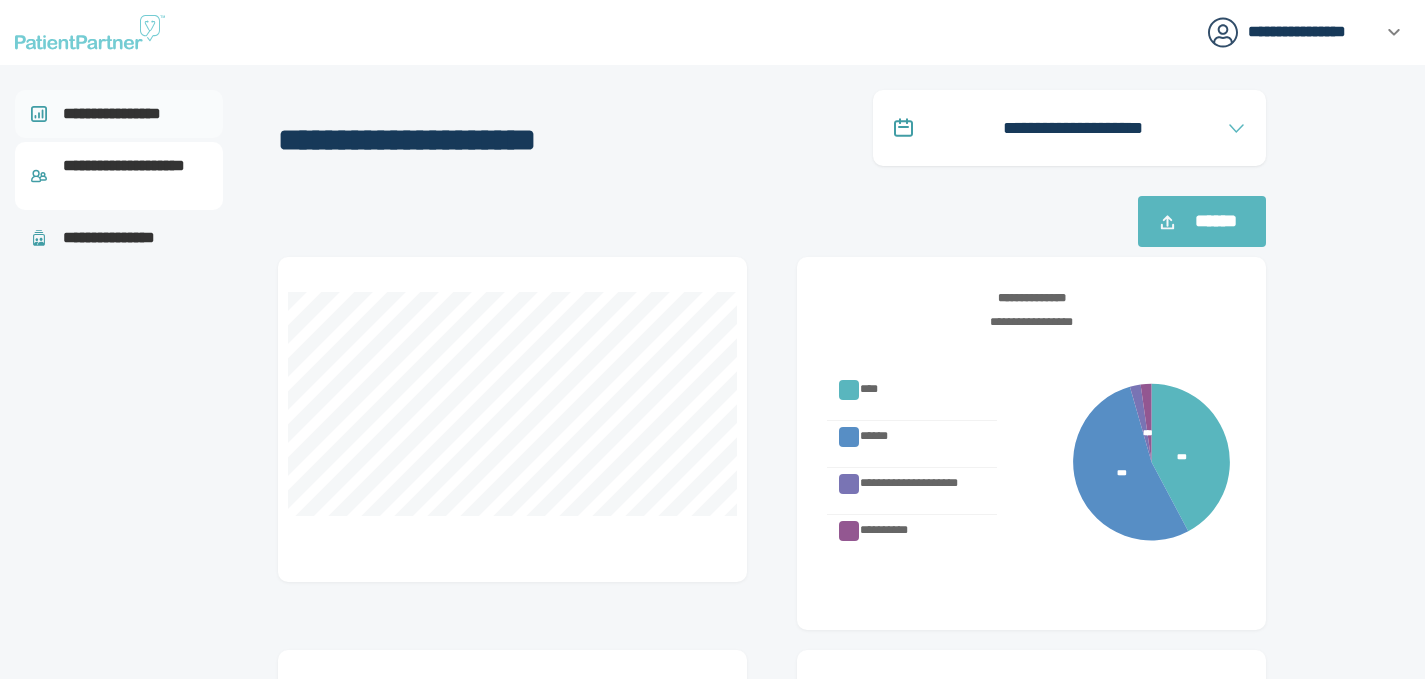 click on "**********" at bounding box center (121, 114) 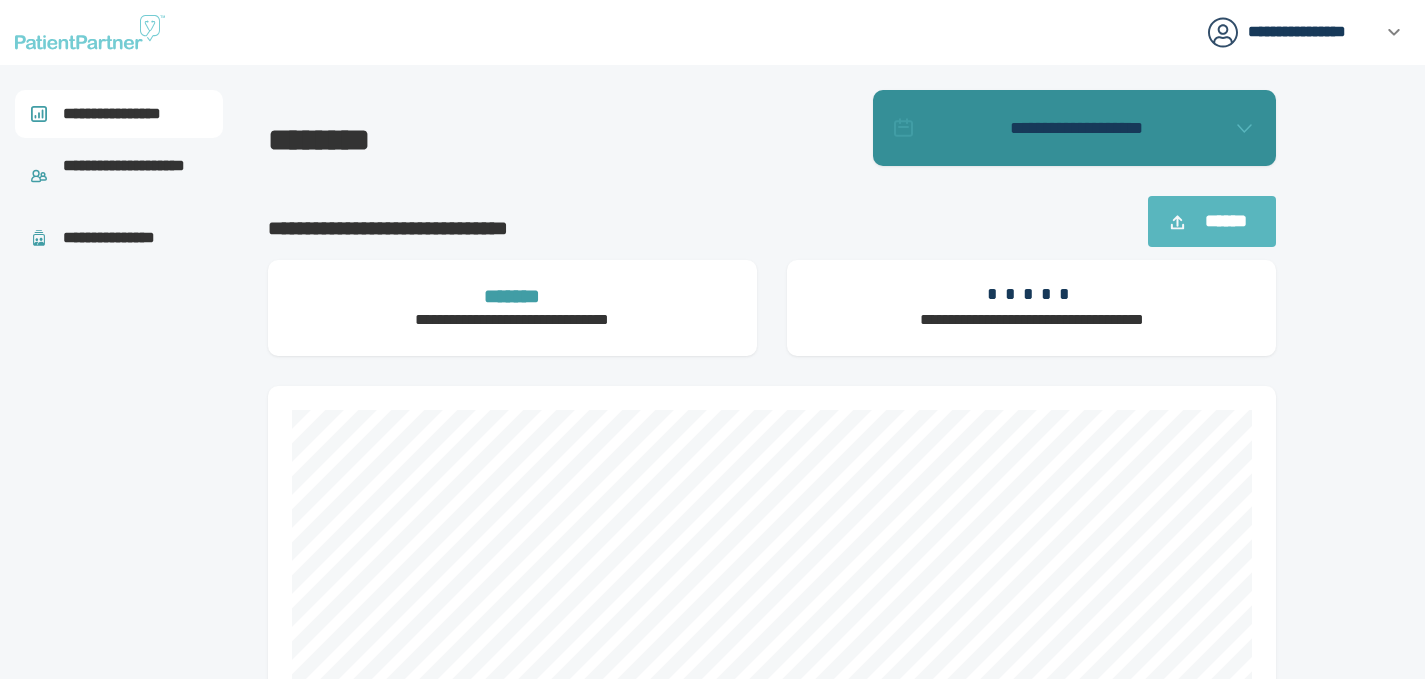 click on "**********" at bounding box center (1074, 128) 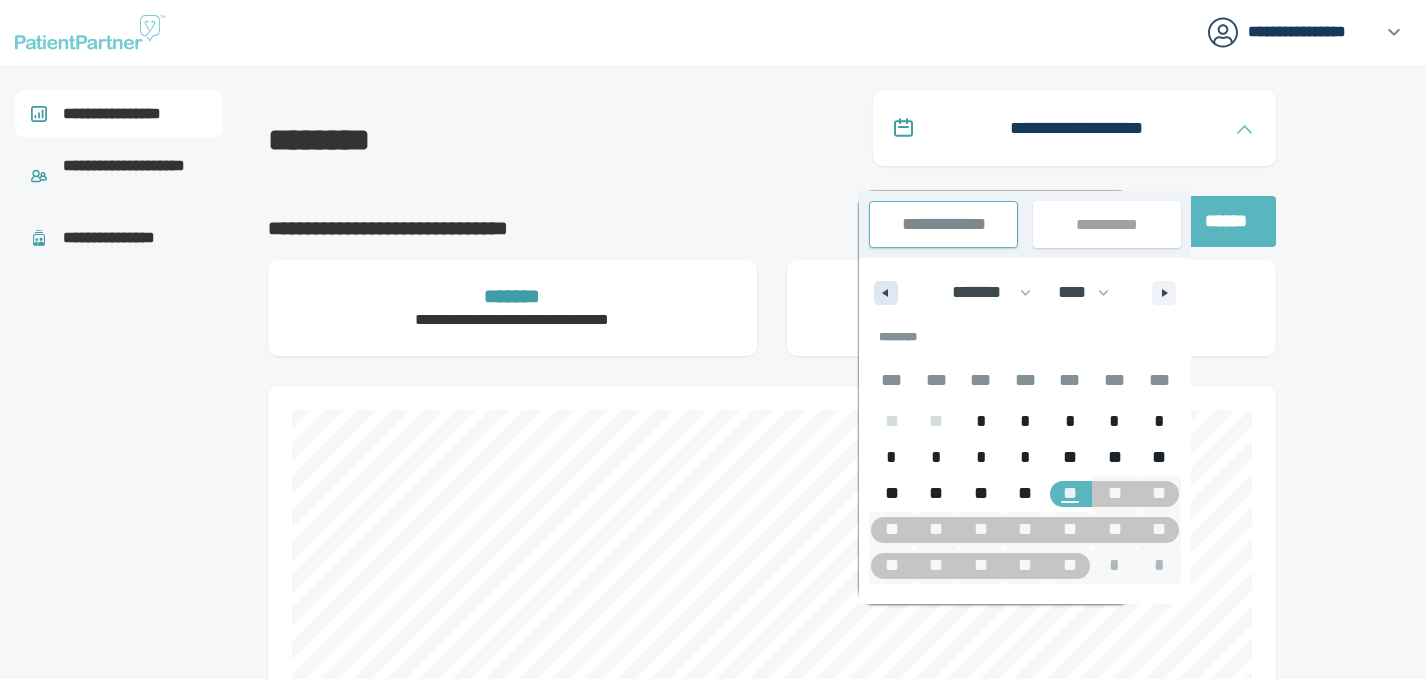 click at bounding box center (883, 293) 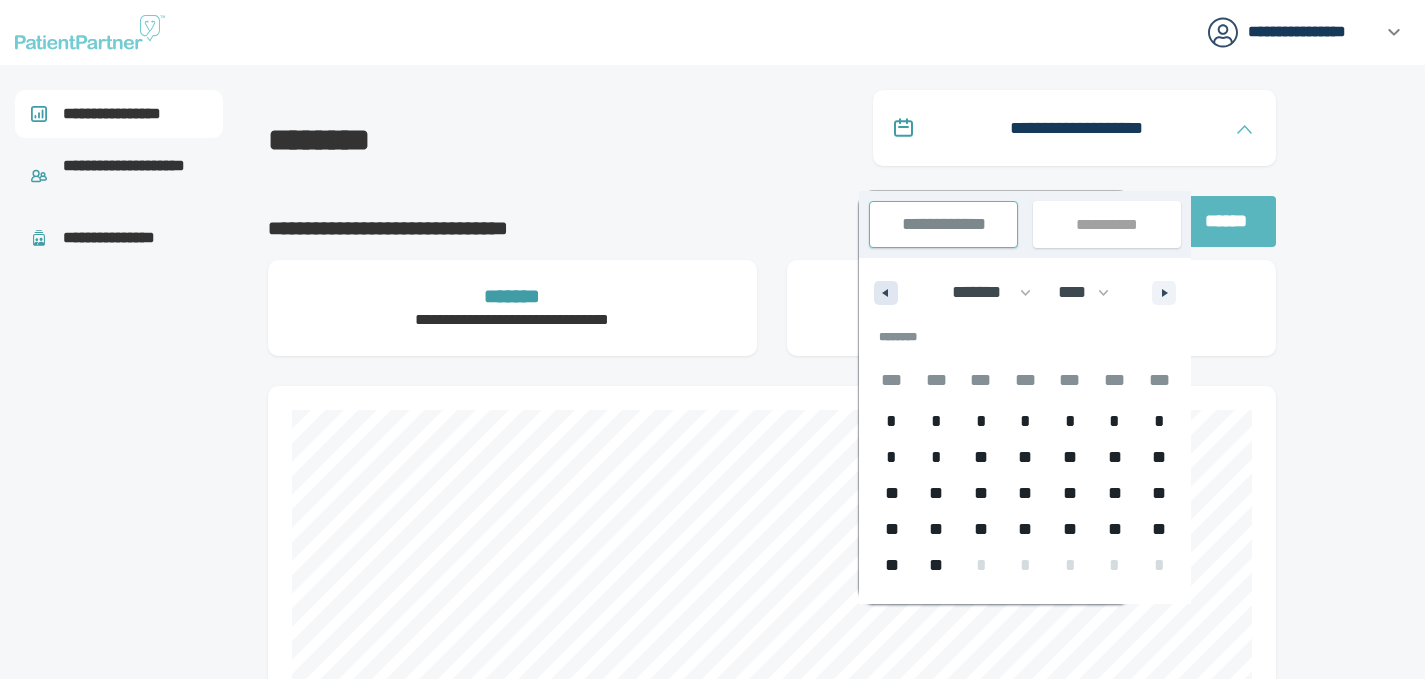 click at bounding box center [883, 293] 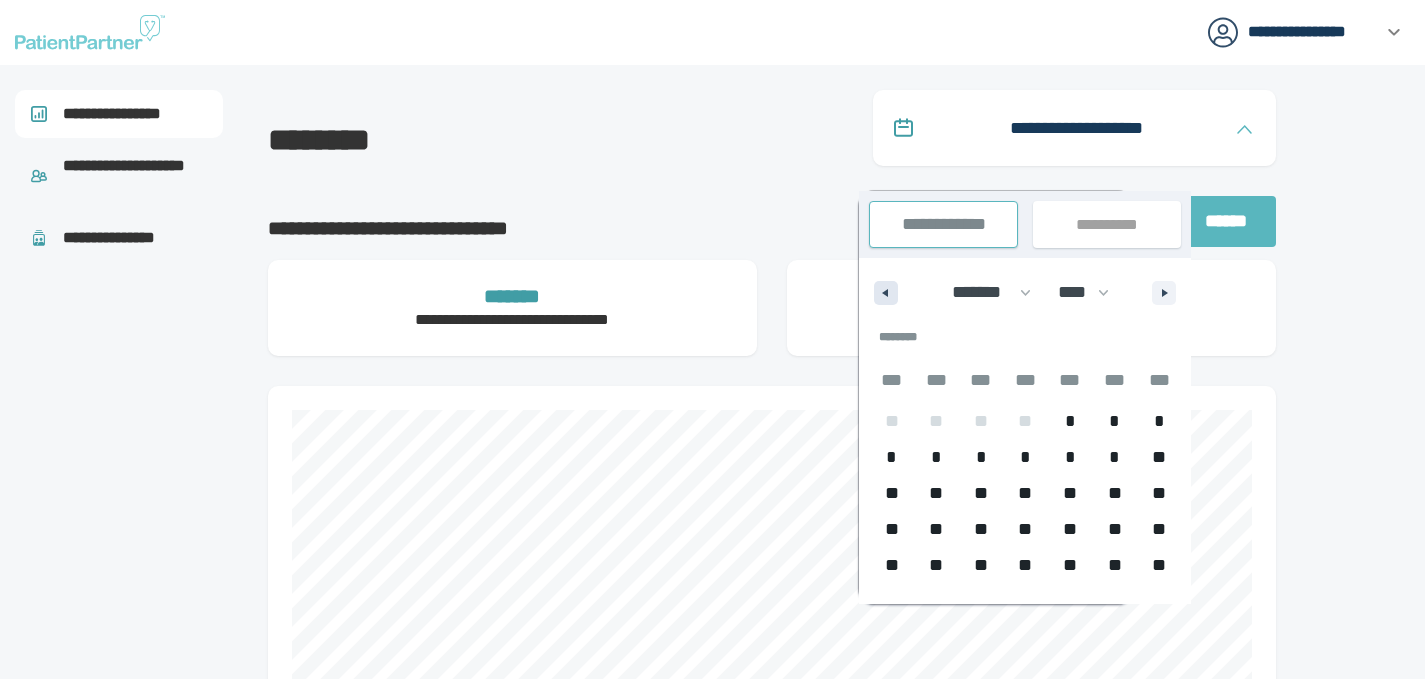 click at bounding box center [883, 293] 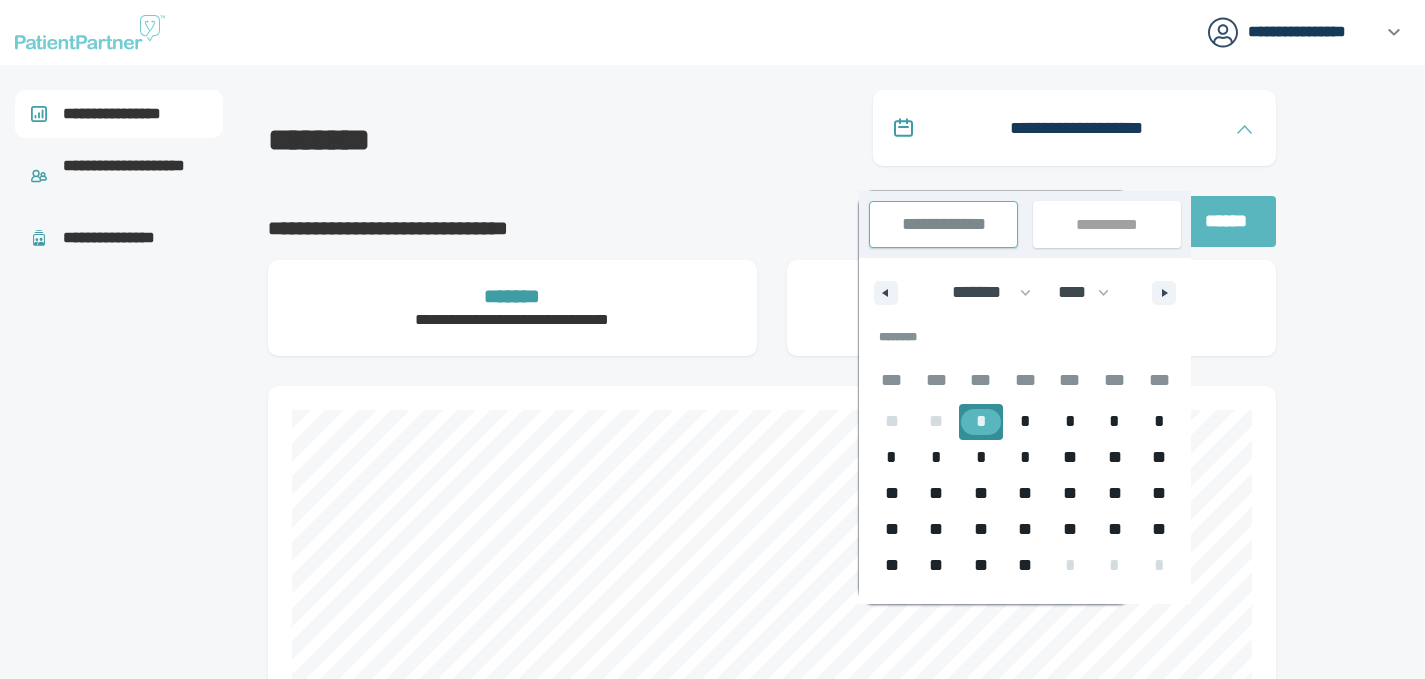 click on "*" at bounding box center [981, 421] 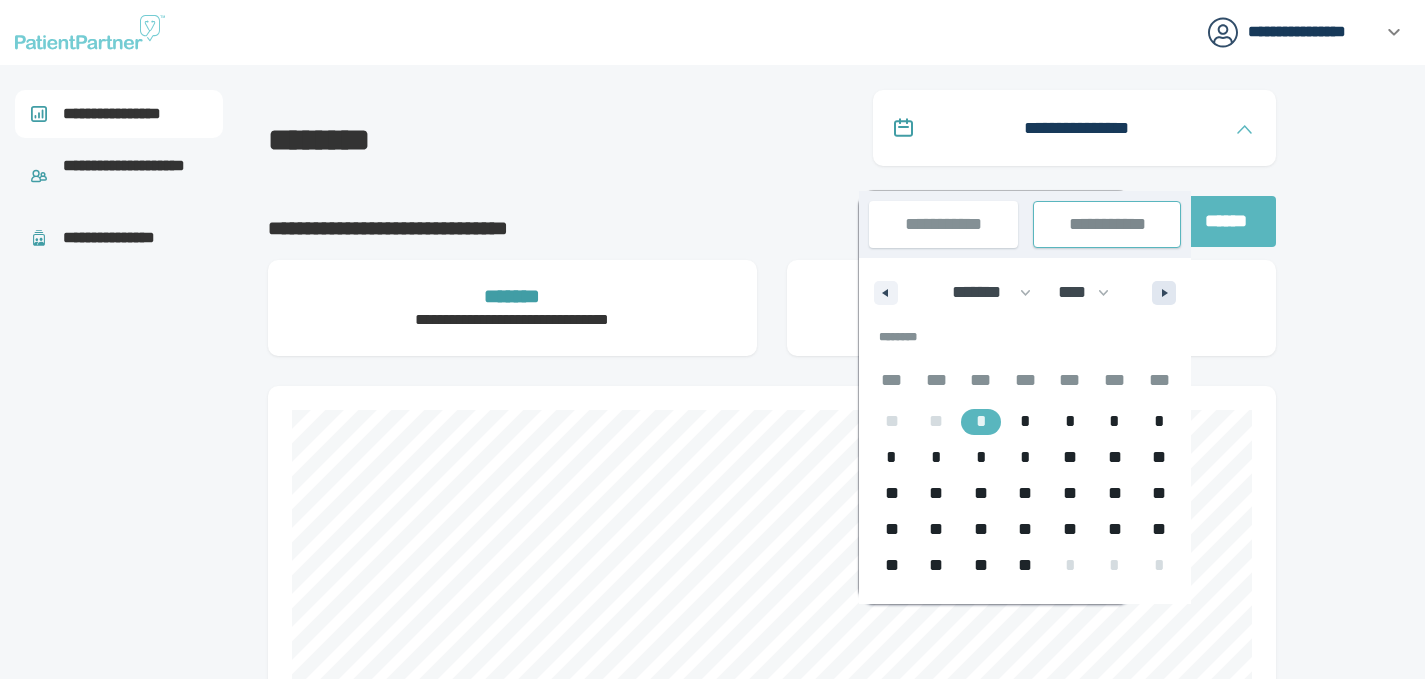 click at bounding box center [1164, 293] 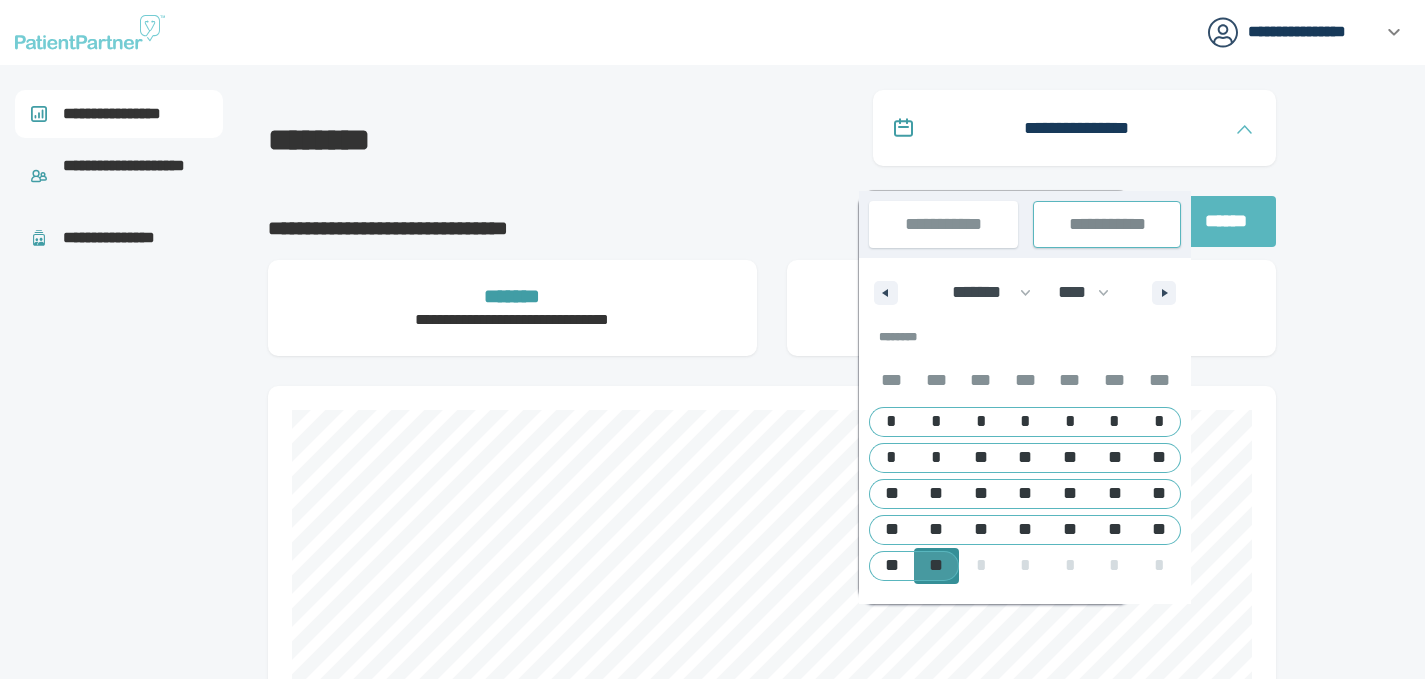click on "**" at bounding box center (936, 565) 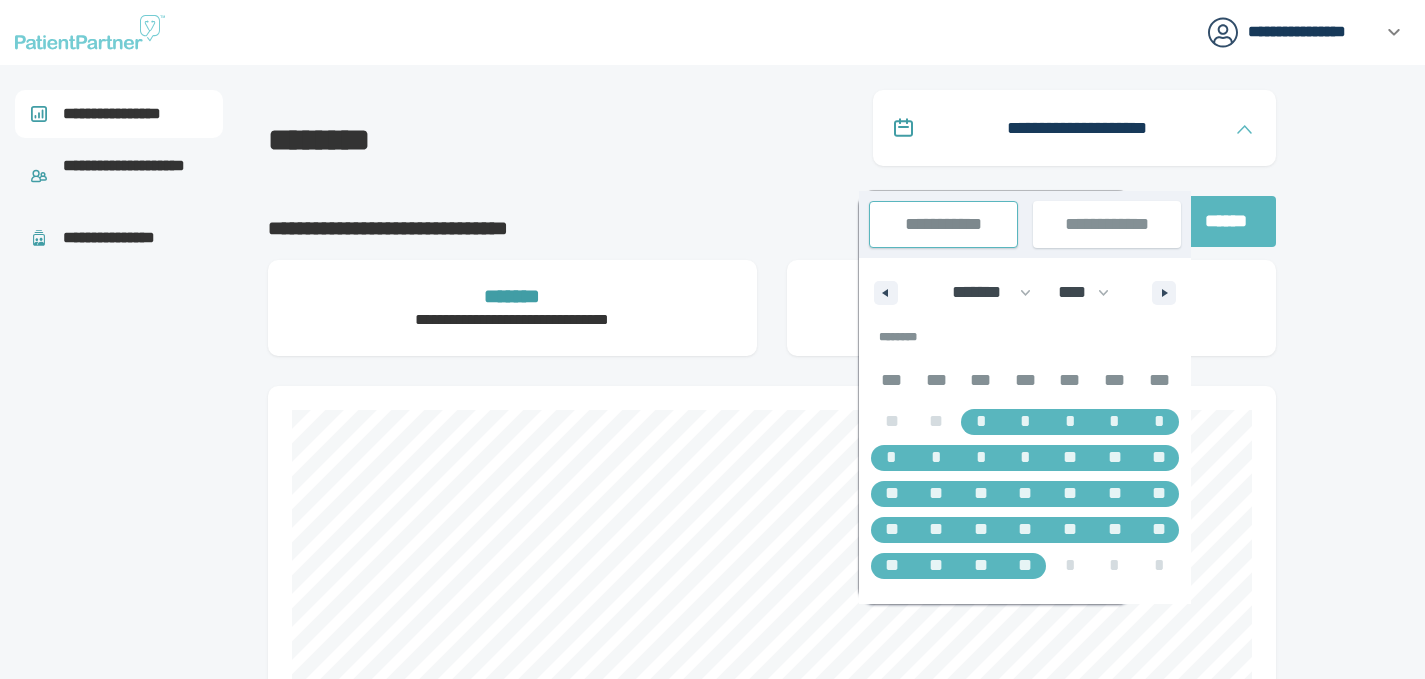 click at bounding box center (1365, 1672) 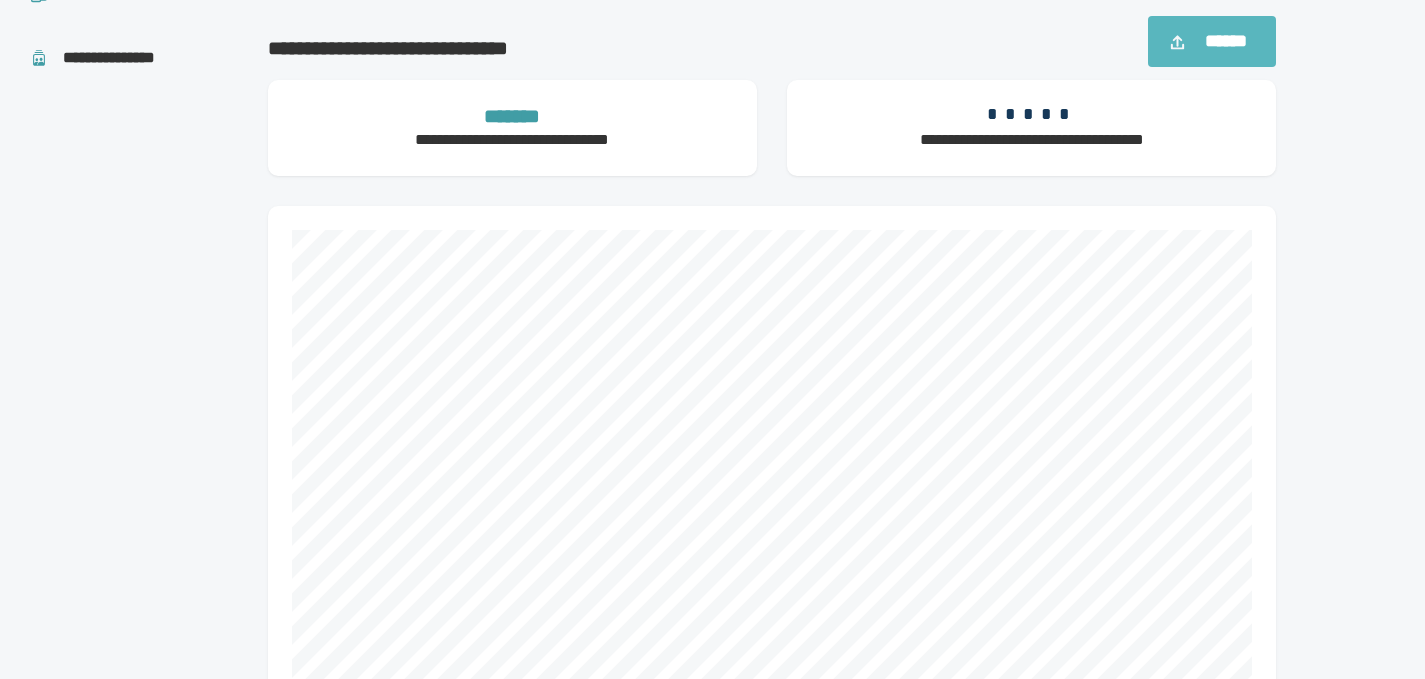 scroll, scrollTop: 211, scrollLeft: 0, axis: vertical 